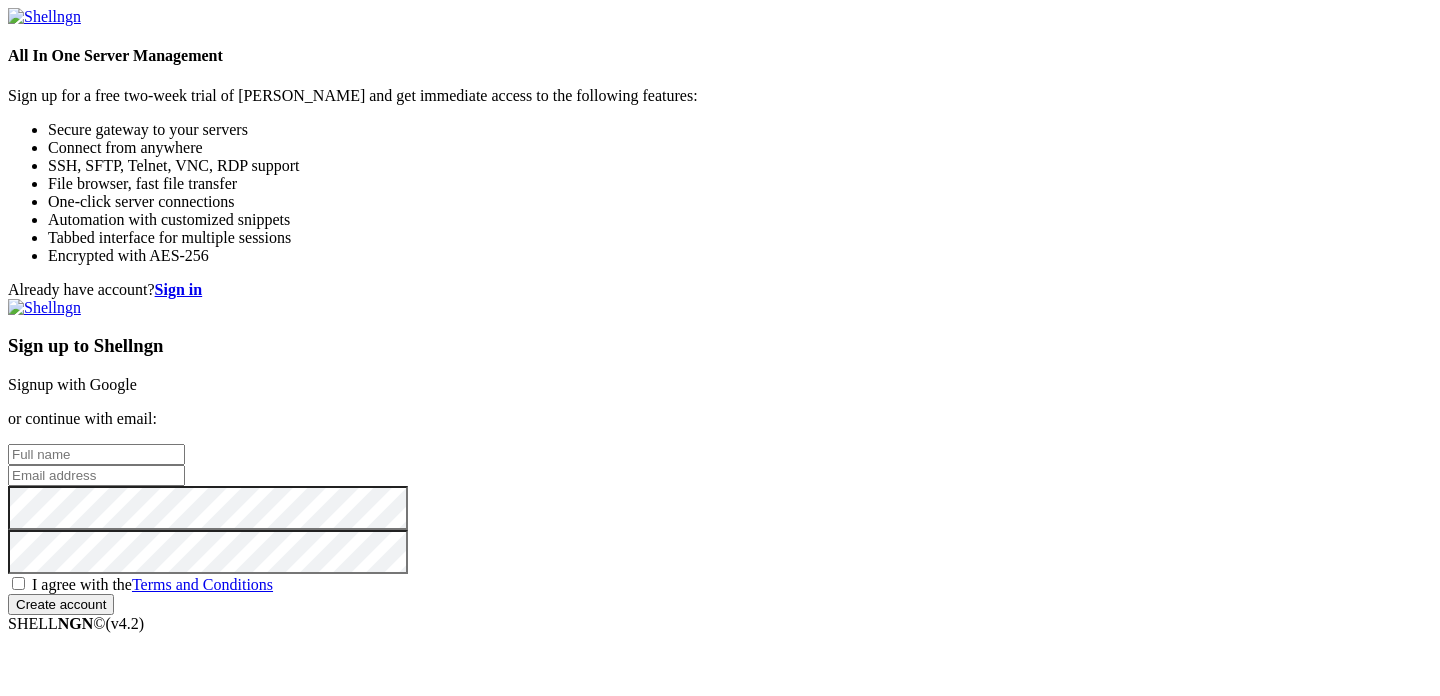 scroll, scrollTop: 0, scrollLeft: 0, axis: both 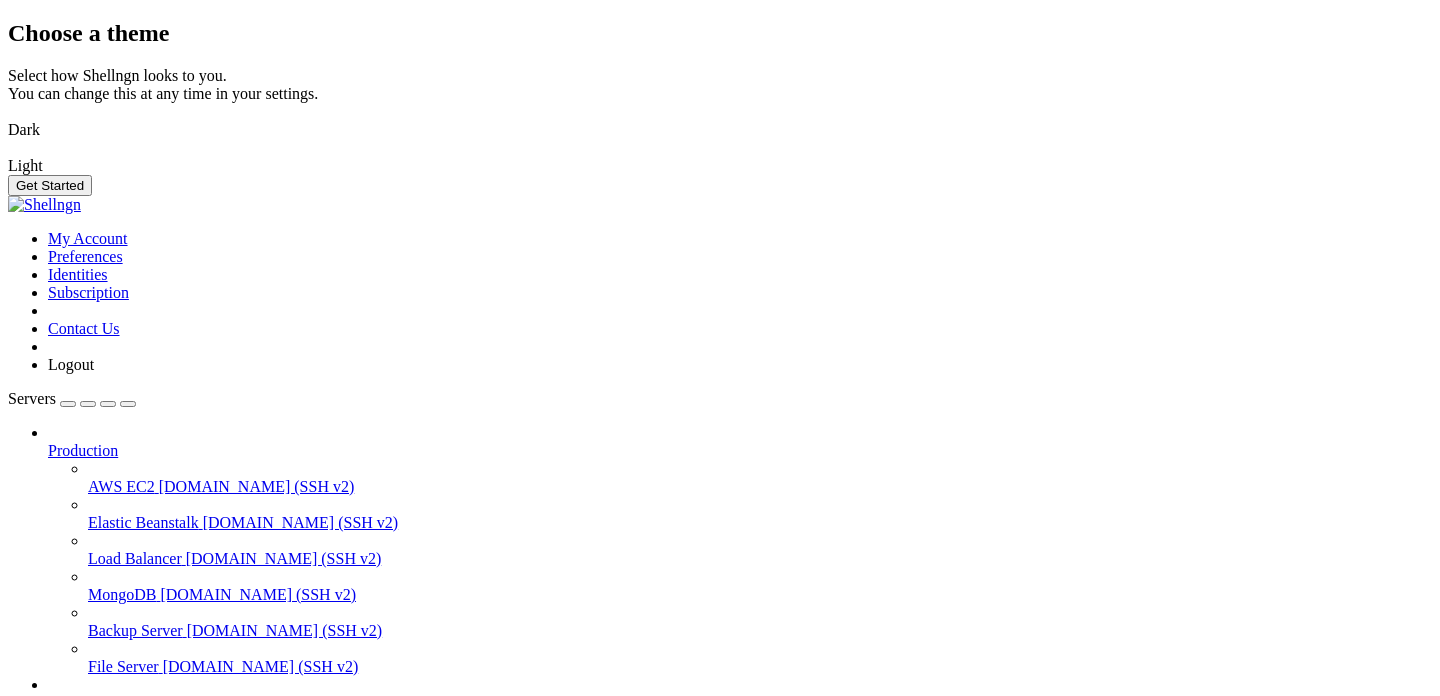 click at bounding box center [8, 117] 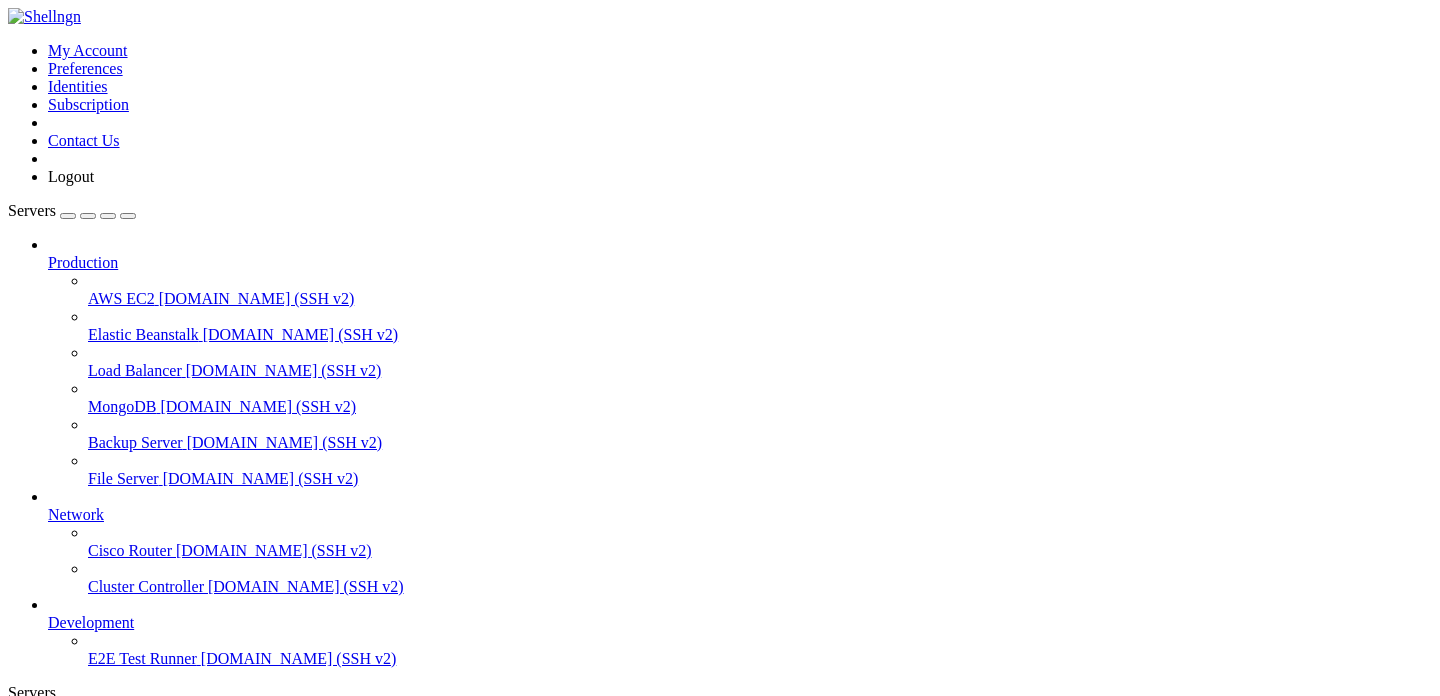 scroll, scrollTop: 0, scrollLeft: 0, axis: both 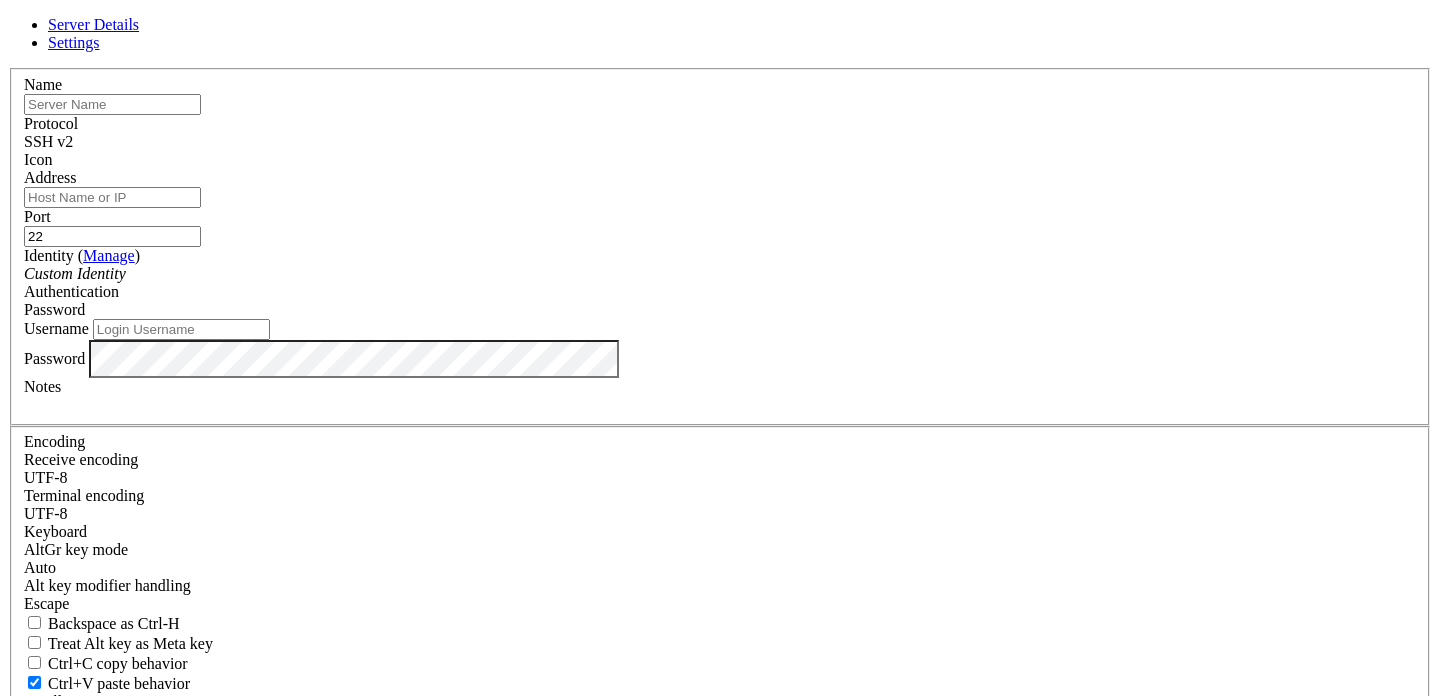 click at bounding box center (112, 104) 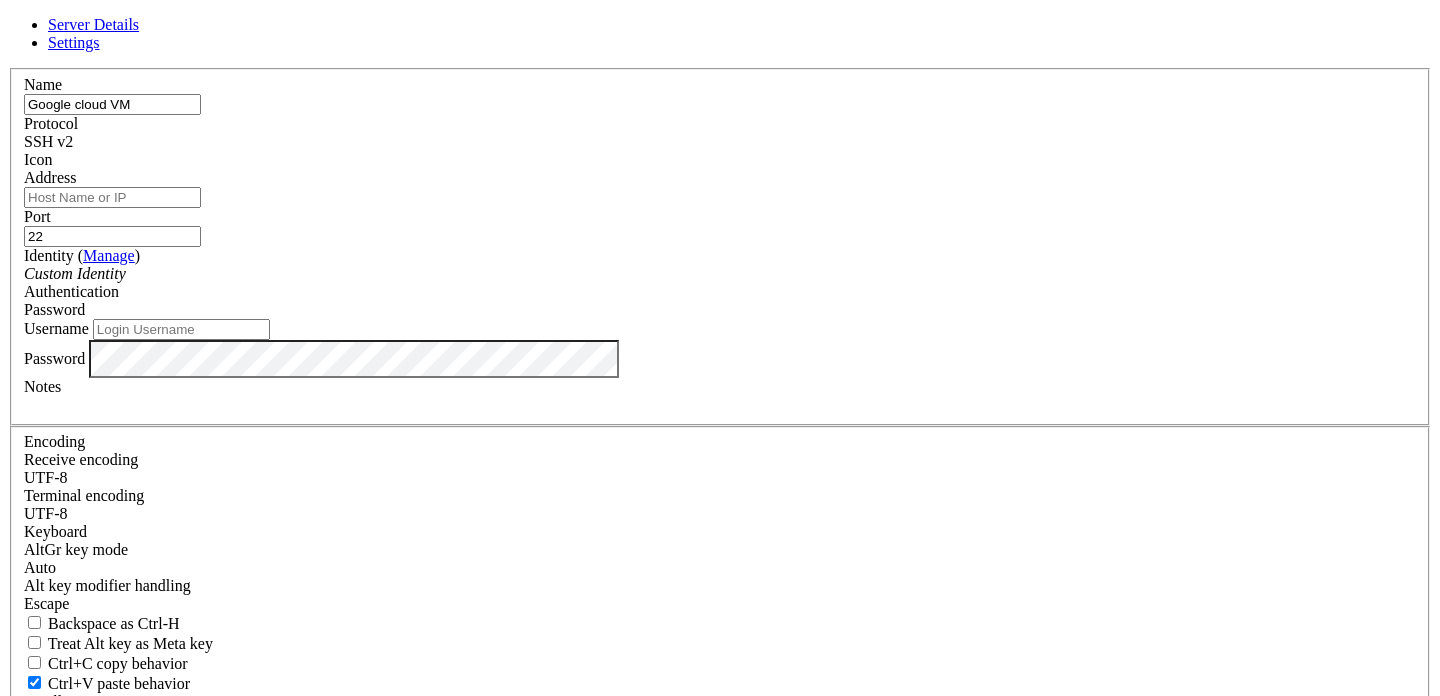 type on "Google cloud VM" 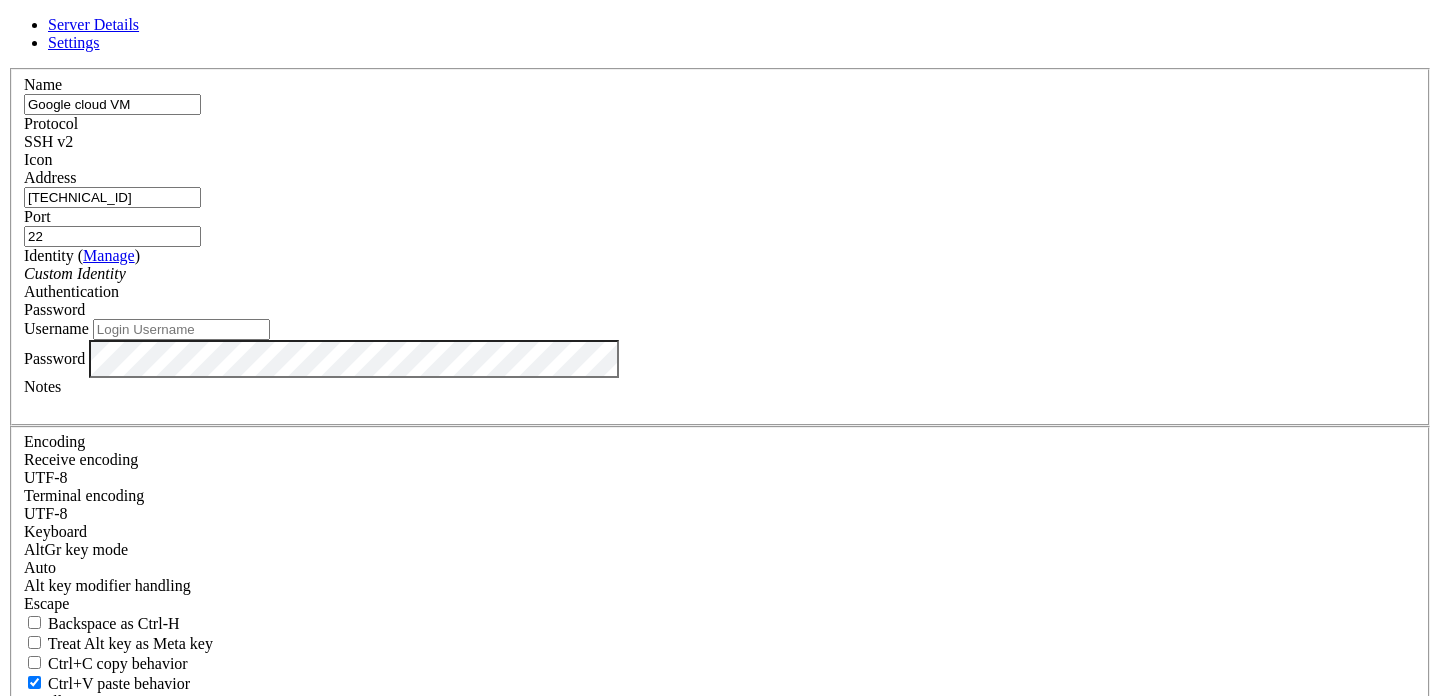 type on "[TECHNICAL_ID]" 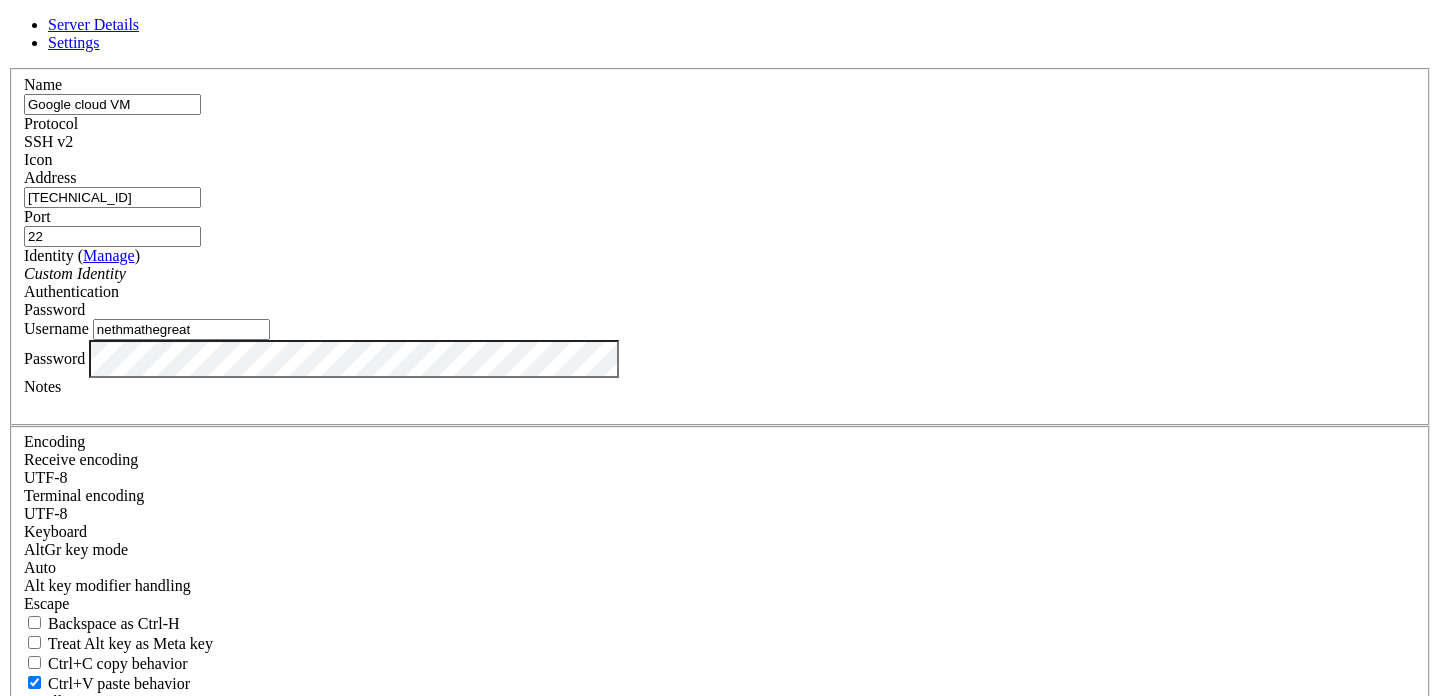 type on "nethmathegreat" 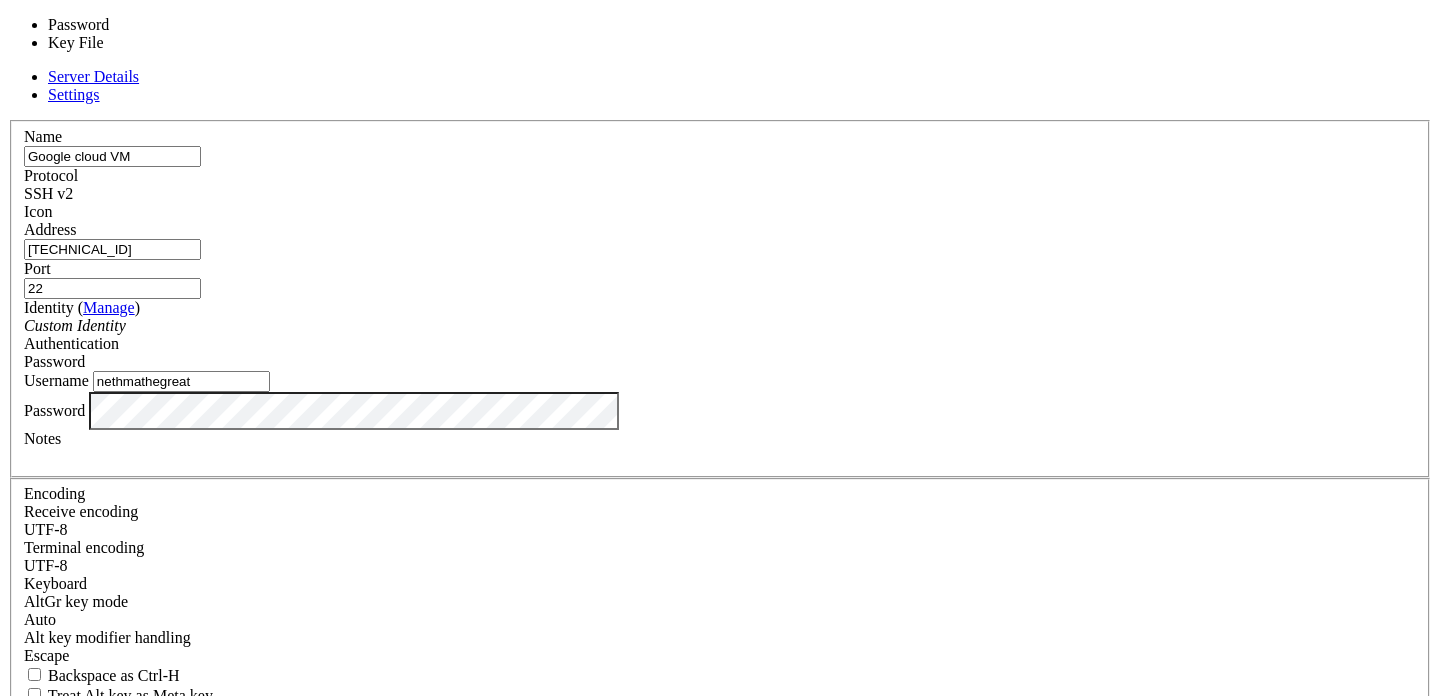 click on "Password" at bounding box center [720, 362] 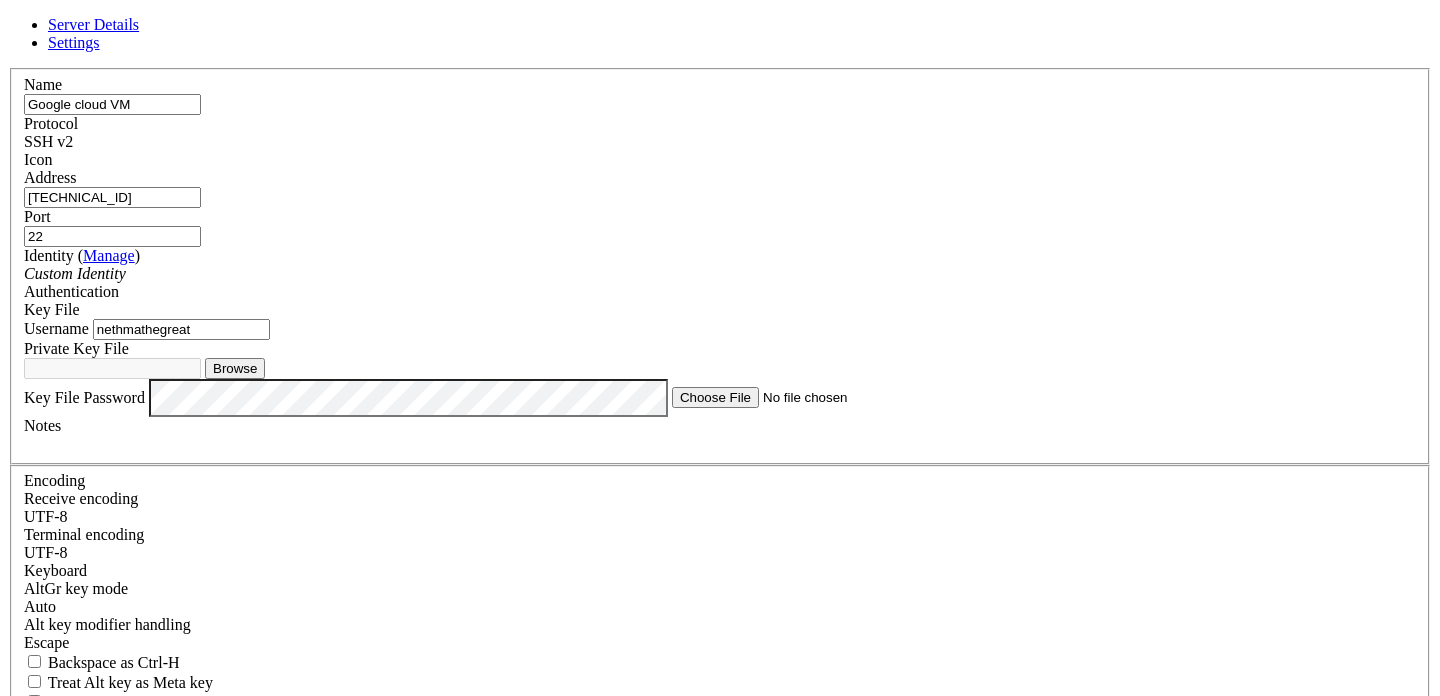 click on "SSH v2" at bounding box center (720, 142) 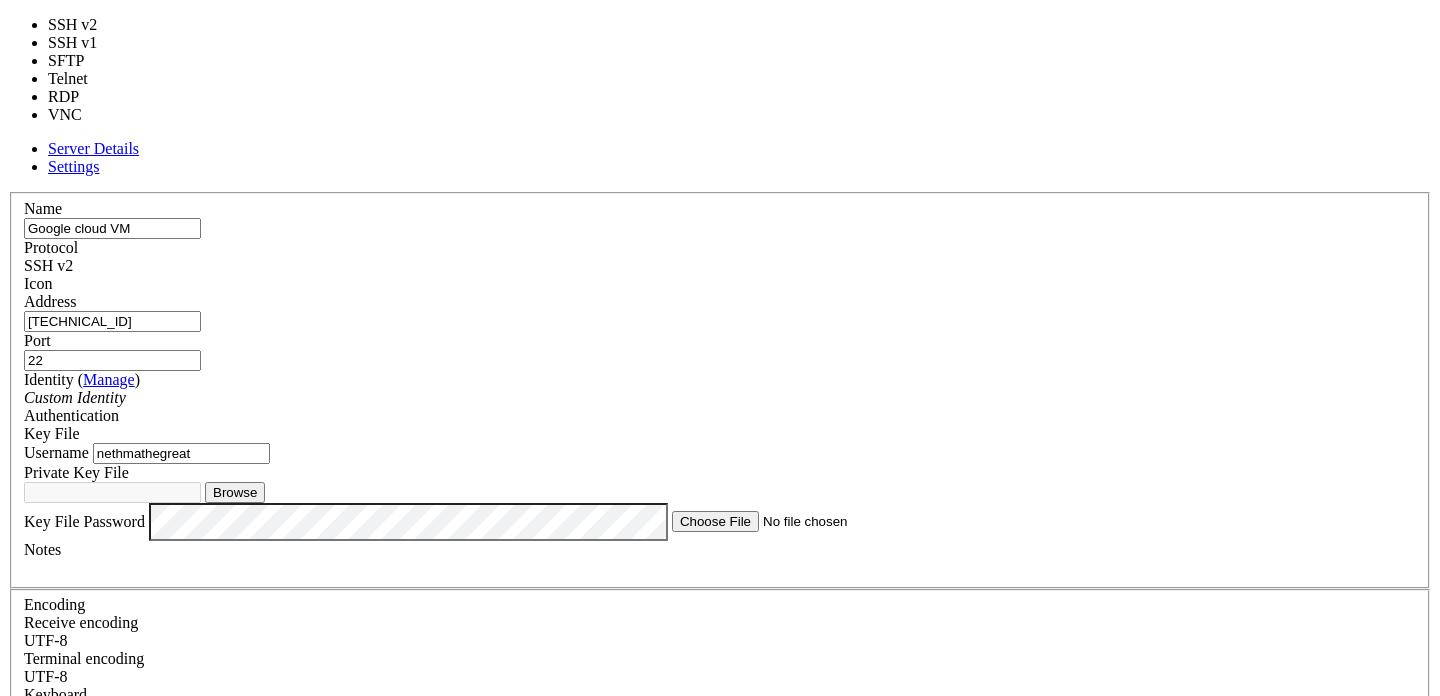 click on "Name
Google cloud VM
Protocol
SSH v2
Icon
Address
[TECHNICAL_ID]
( )" at bounding box center (720, 579) 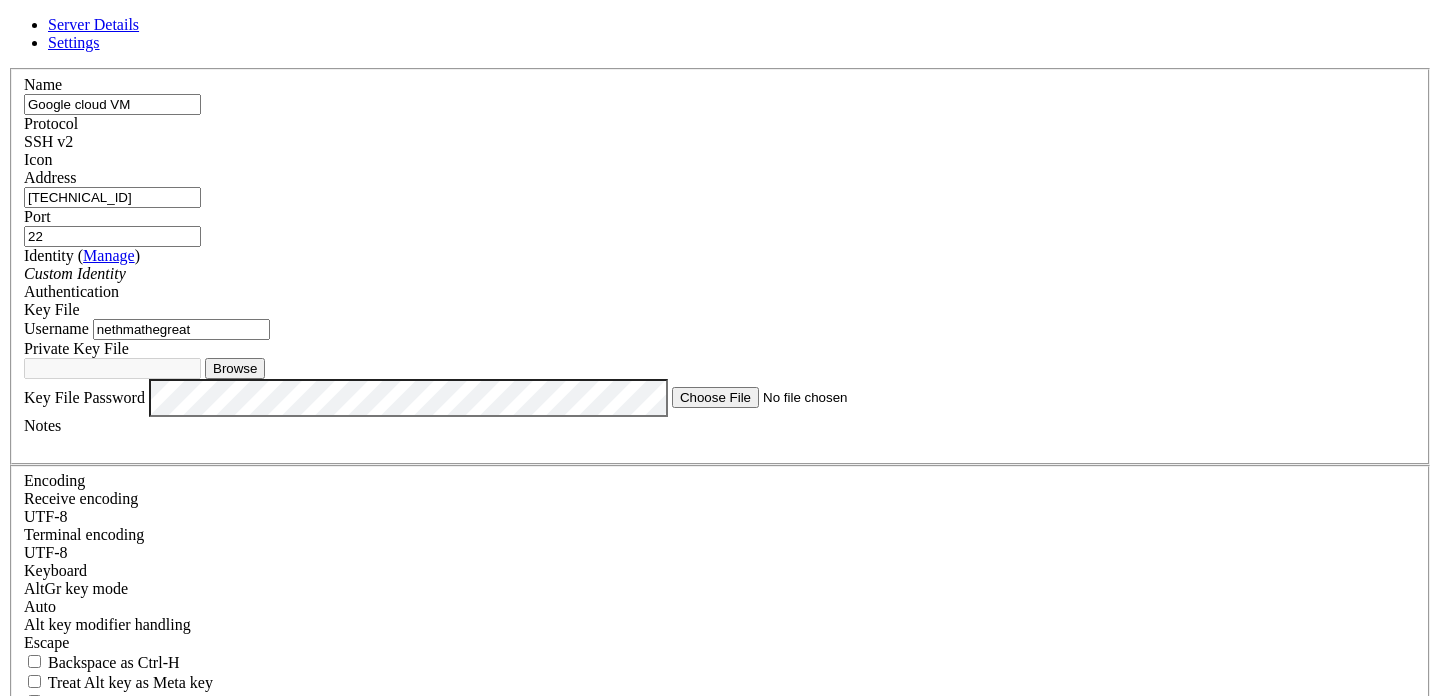 click at bounding box center [720, 169] 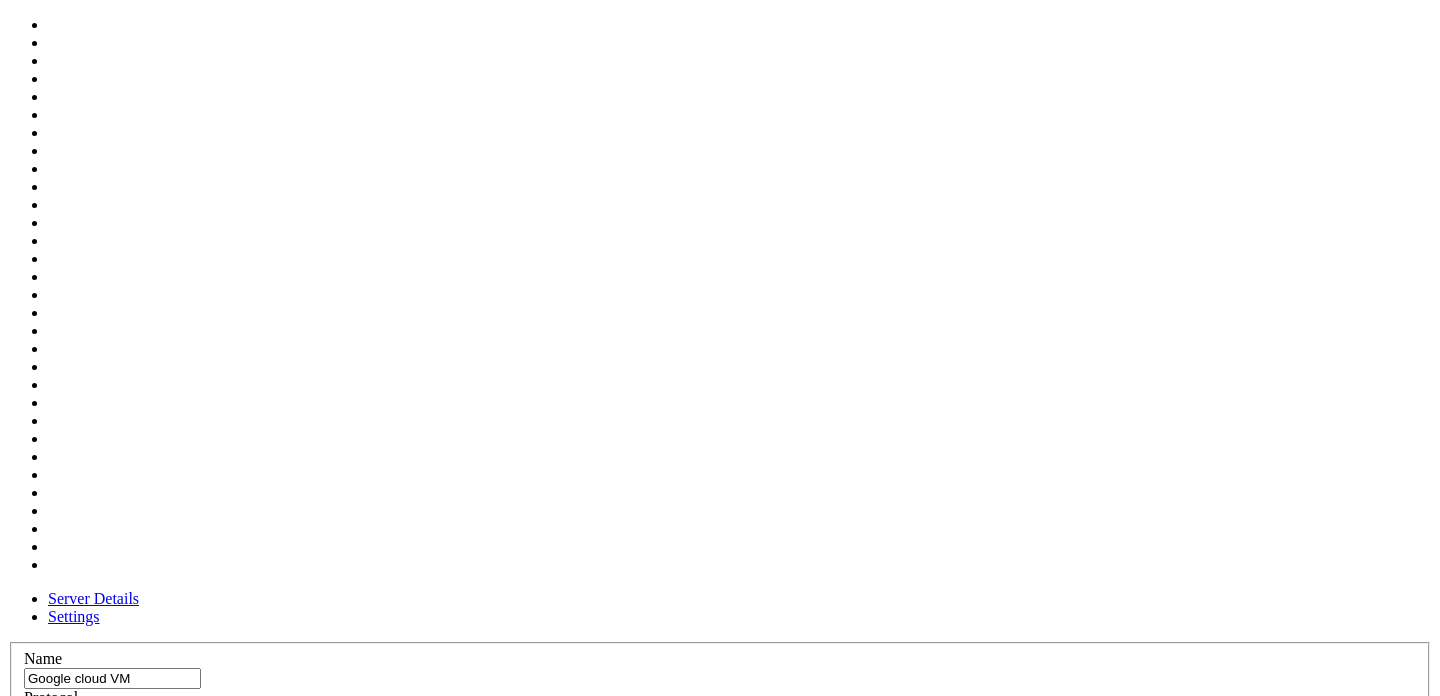 scroll, scrollTop: 675, scrollLeft: 0, axis: vertical 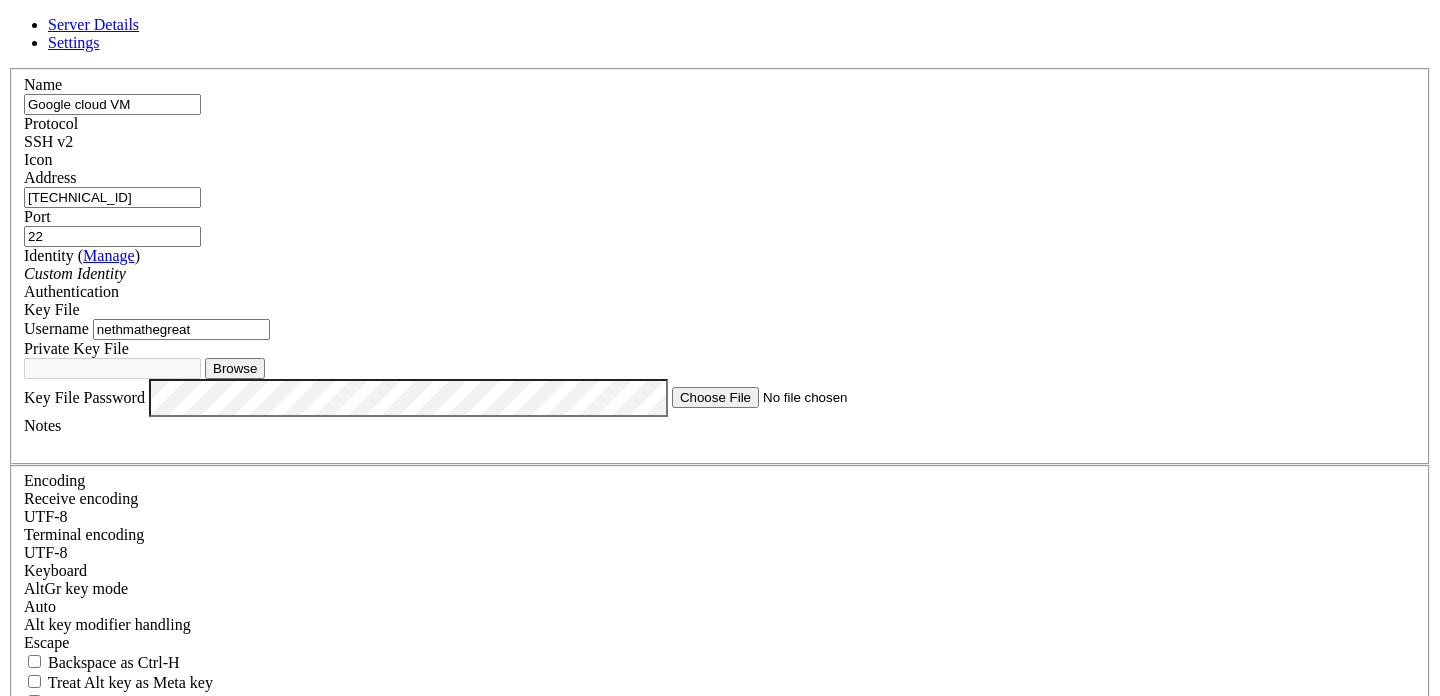 click on "Name
Google cloud VM
Protocol
SSH v2
Icon
Address
[TECHNICAL_ID]
( Manage )" at bounding box center (720, 455) 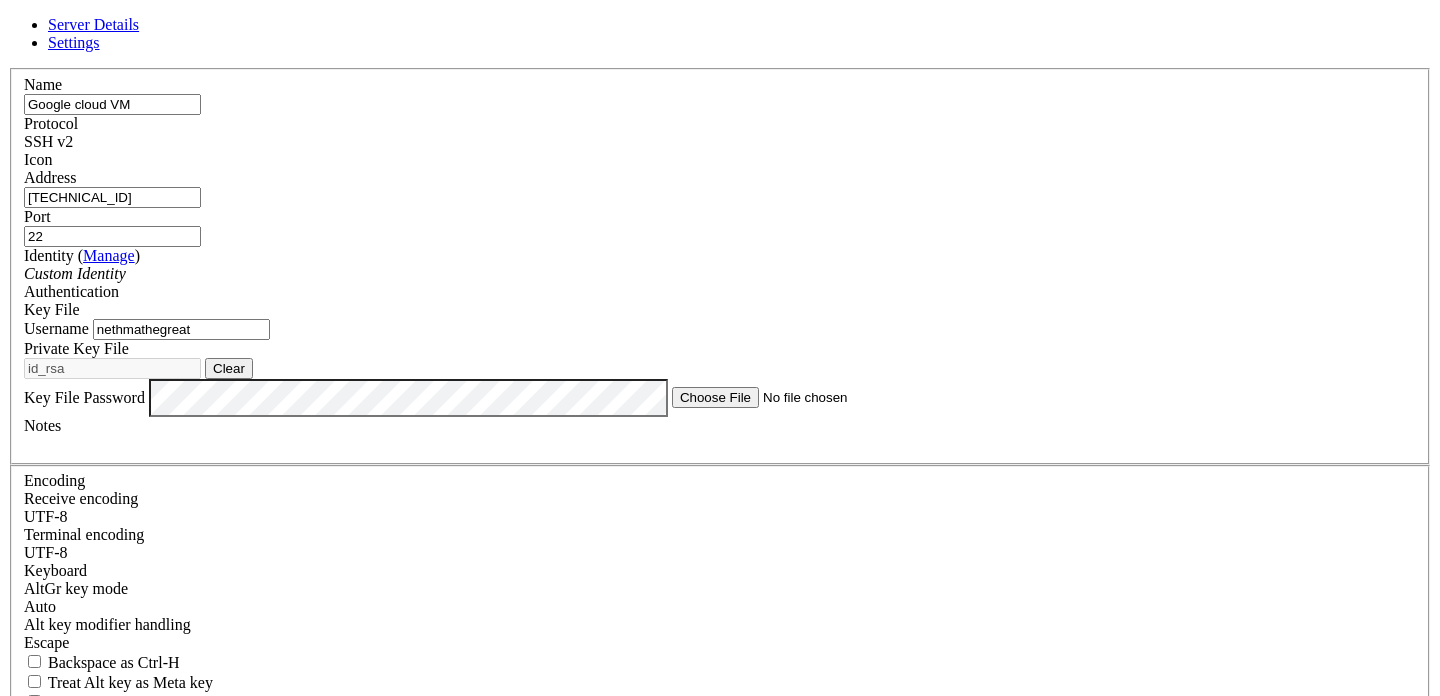 click on "Save" at bounding box center (31, 870) 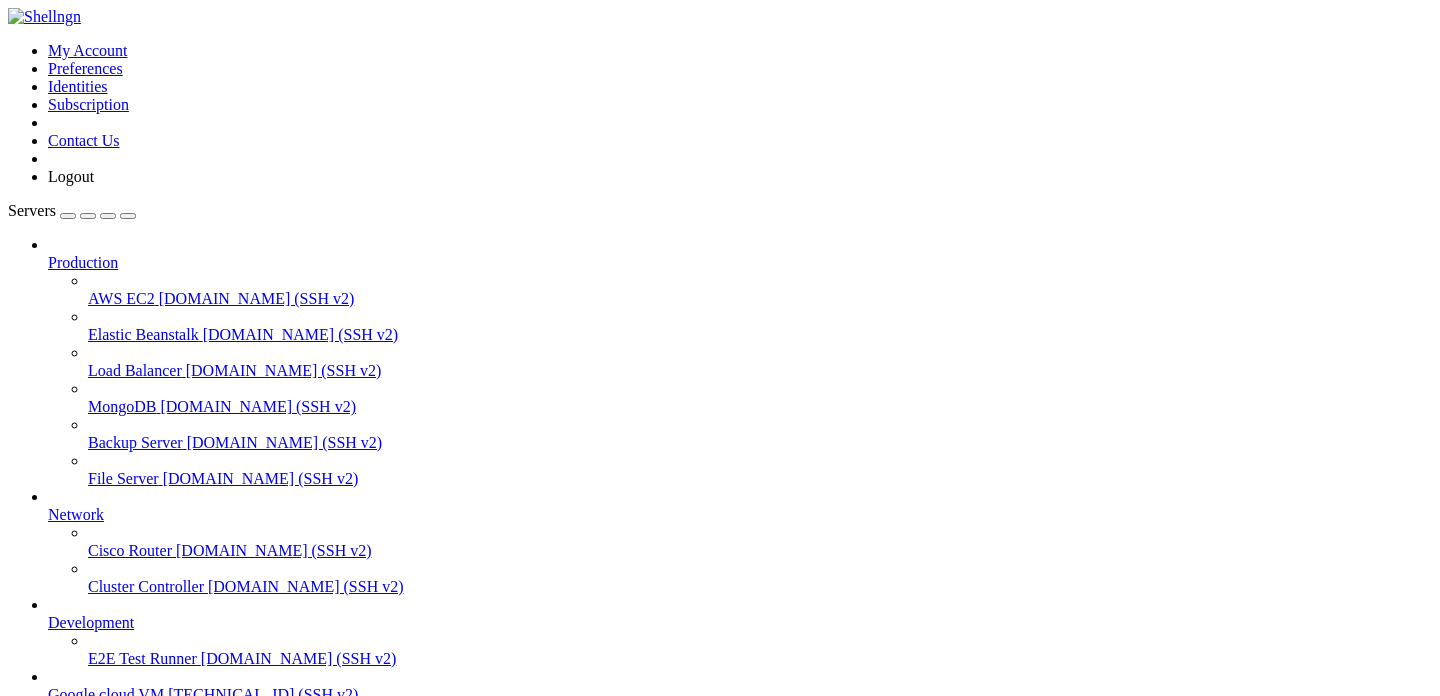 scroll, scrollTop: 111, scrollLeft: 0, axis: vertical 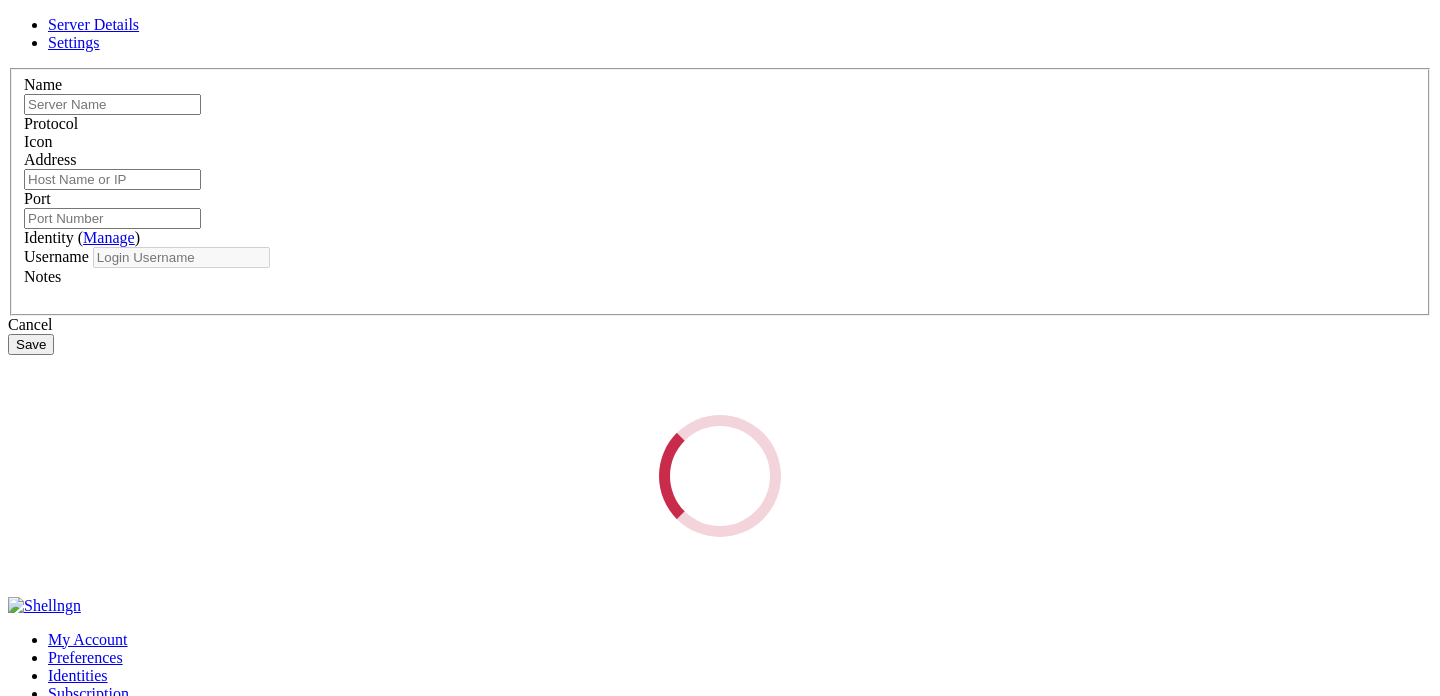 type on "Google cloud VM" 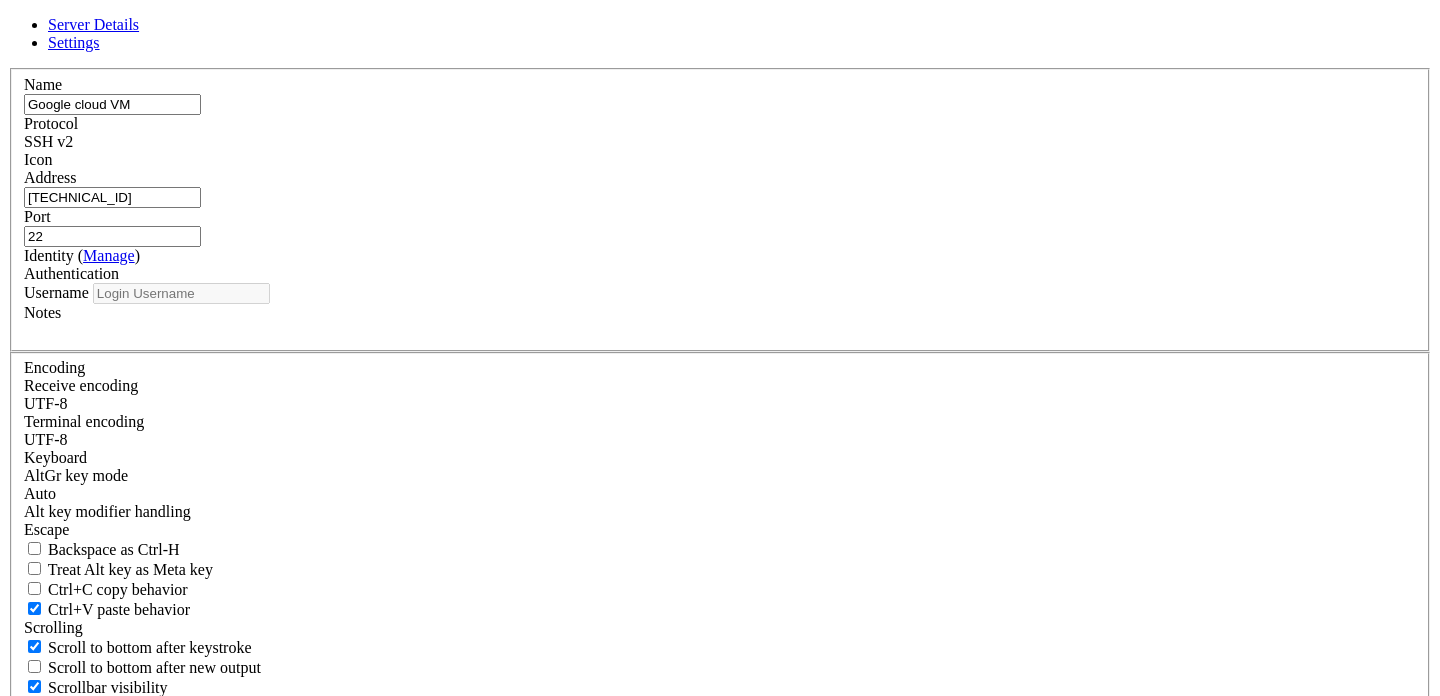 type on "nethmathegreat" 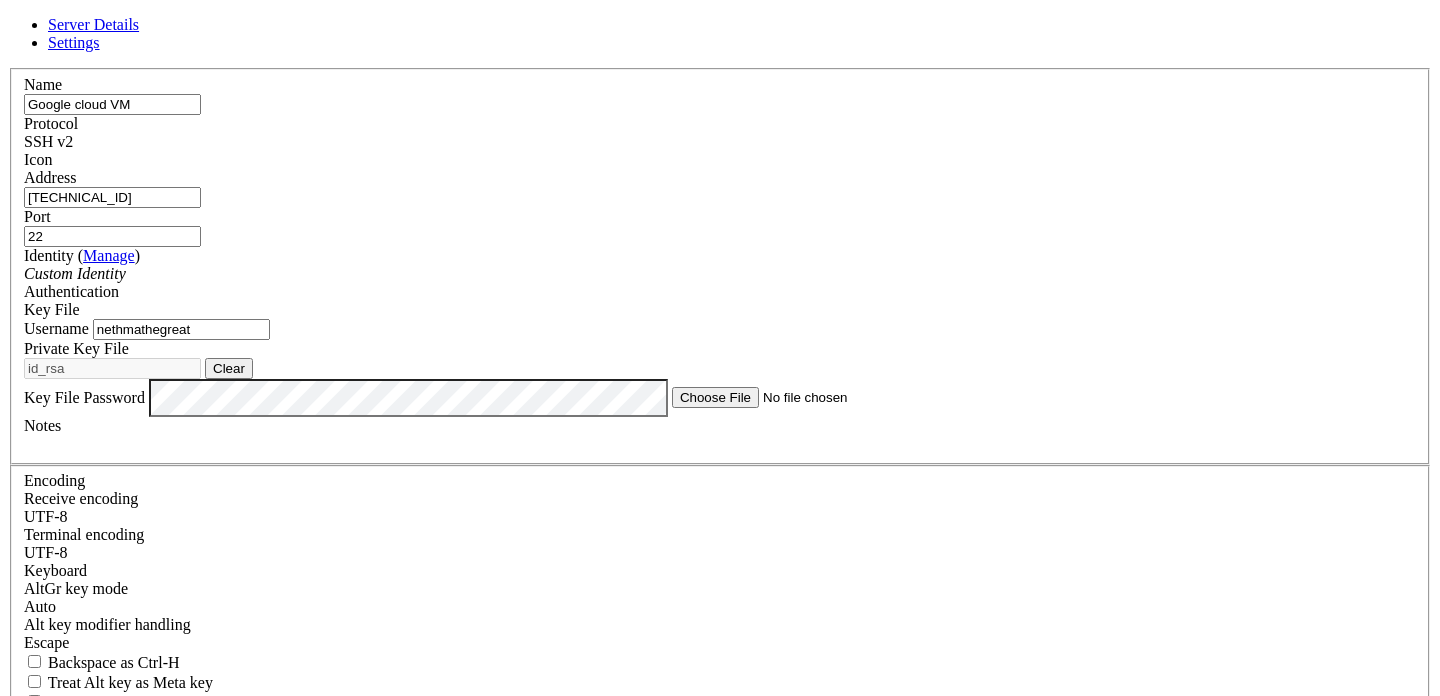 click on "Manage" at bounding box center [109, 255] 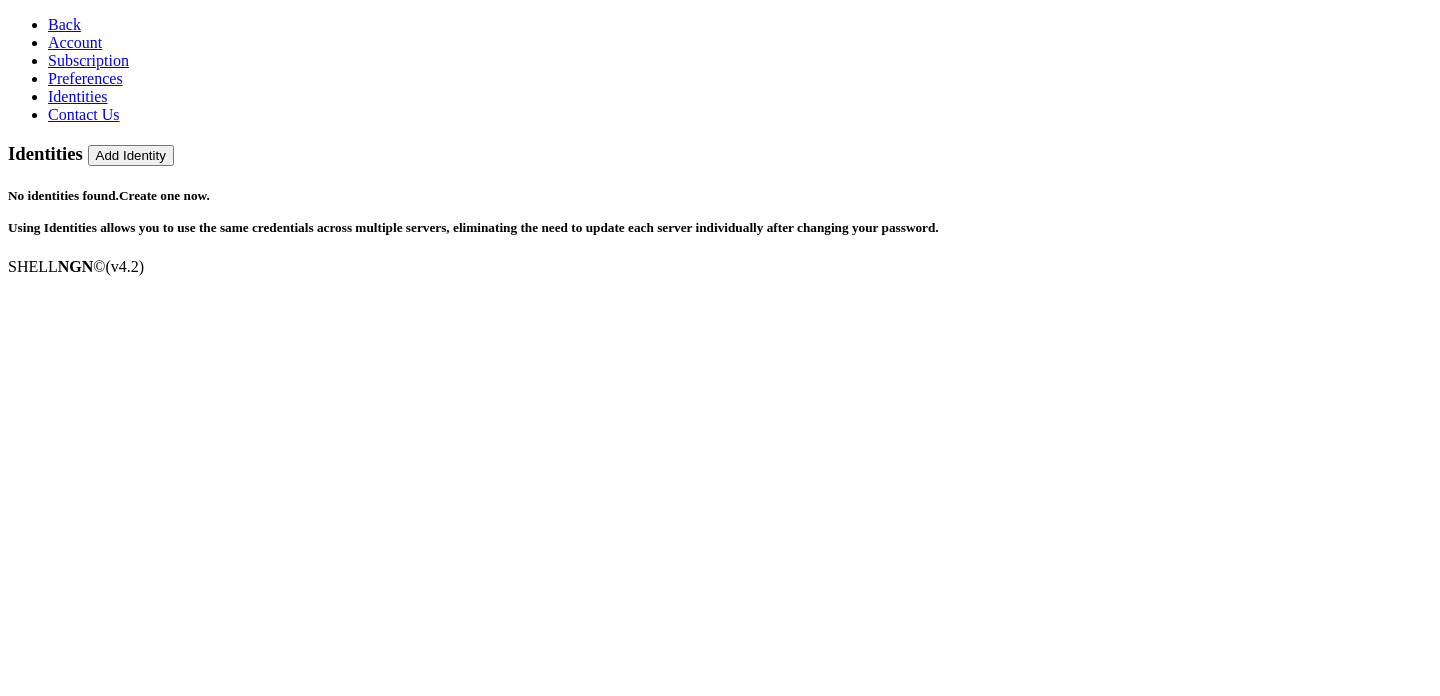 click on "Add Identity" at bounding box center [131, 155] 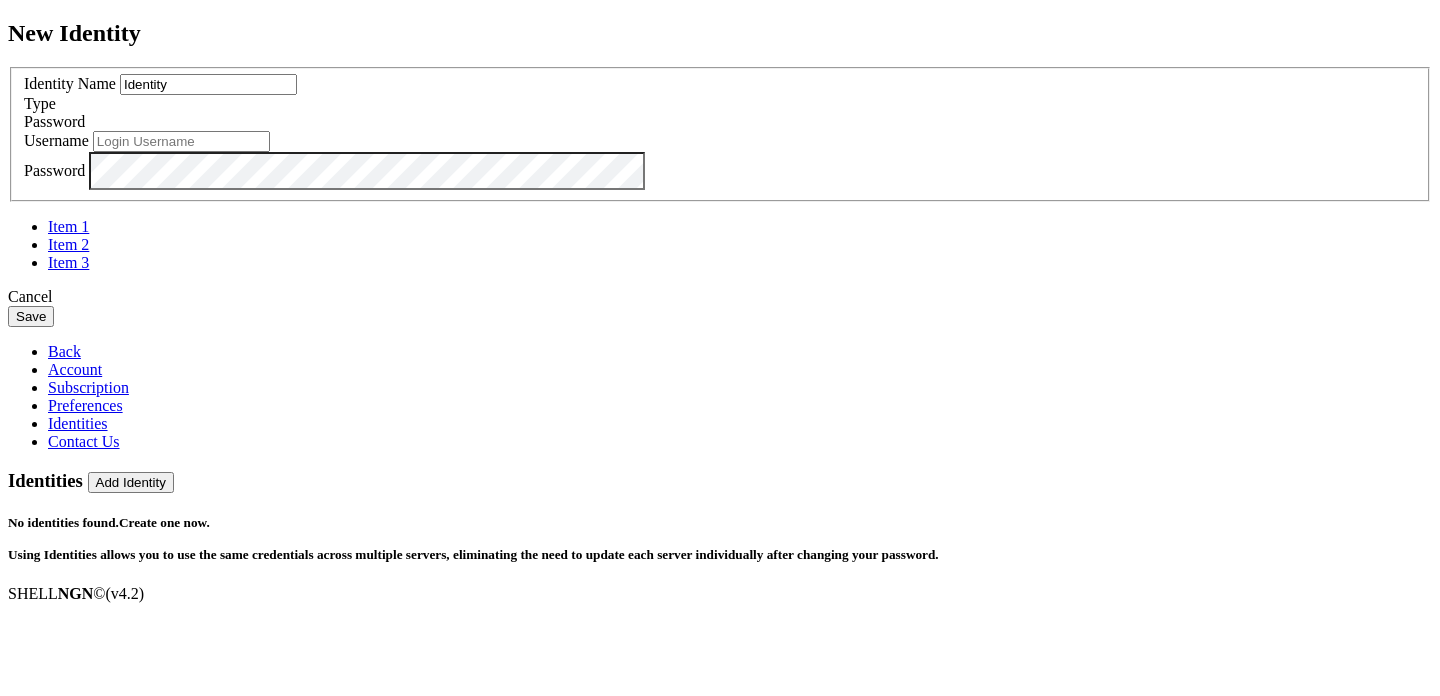 click on "New Identity
Identity Name
Identity
Type
Password
Username
Password" at bounding box center (720, 174) 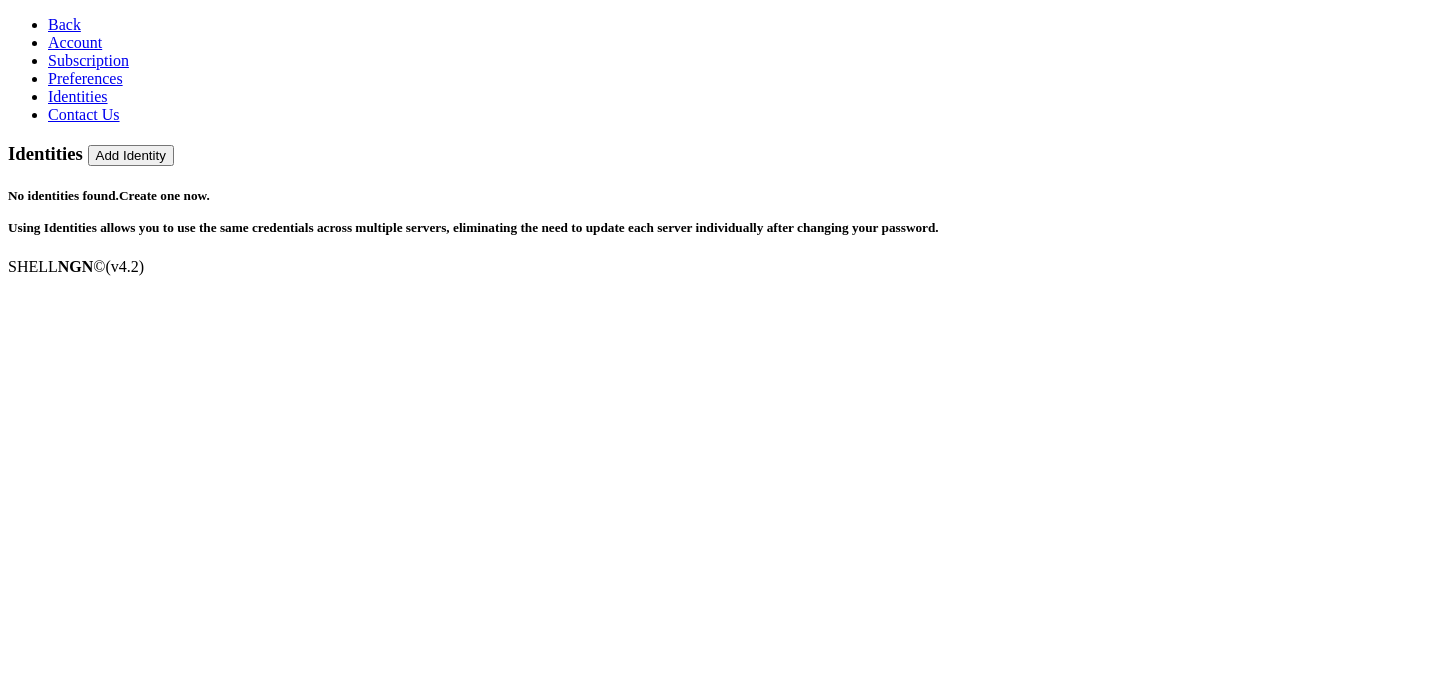 click at bounding box center [48, 24] 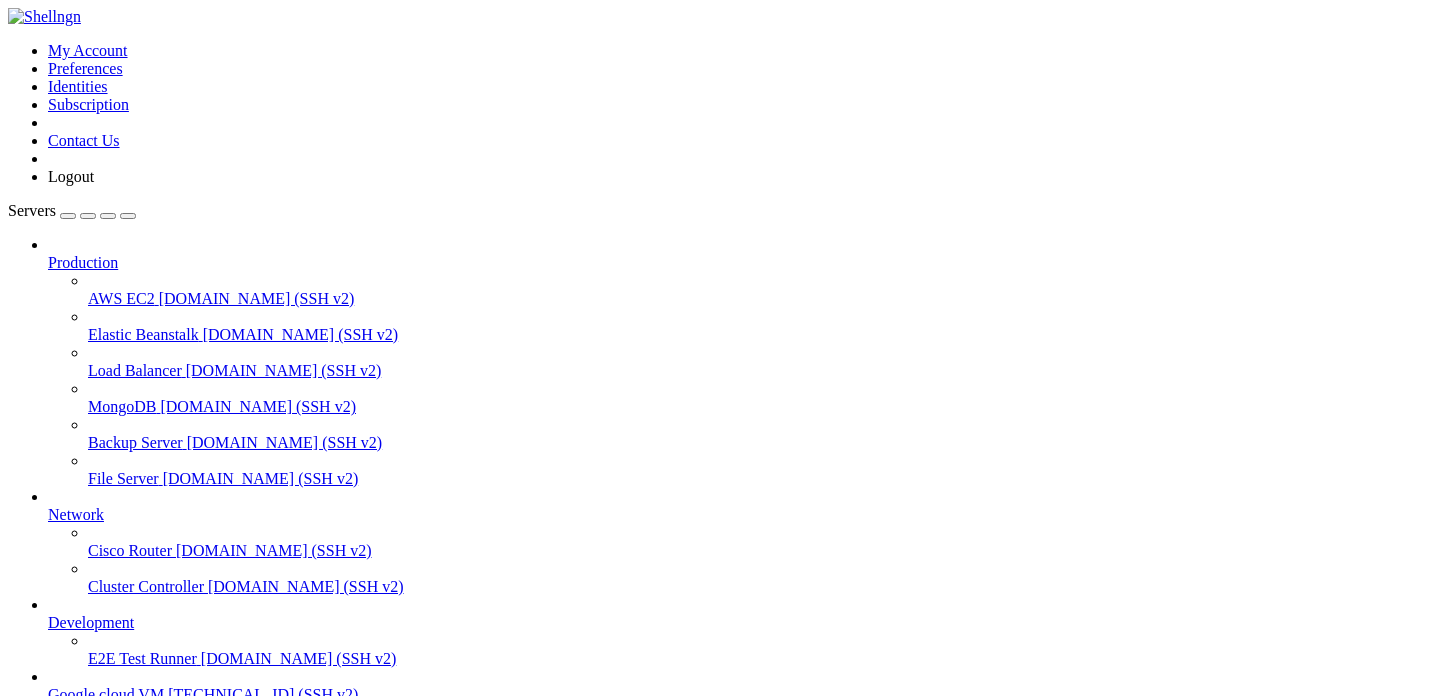 scroll, scrollTop: 0, scrollLeft: 0, axis: both 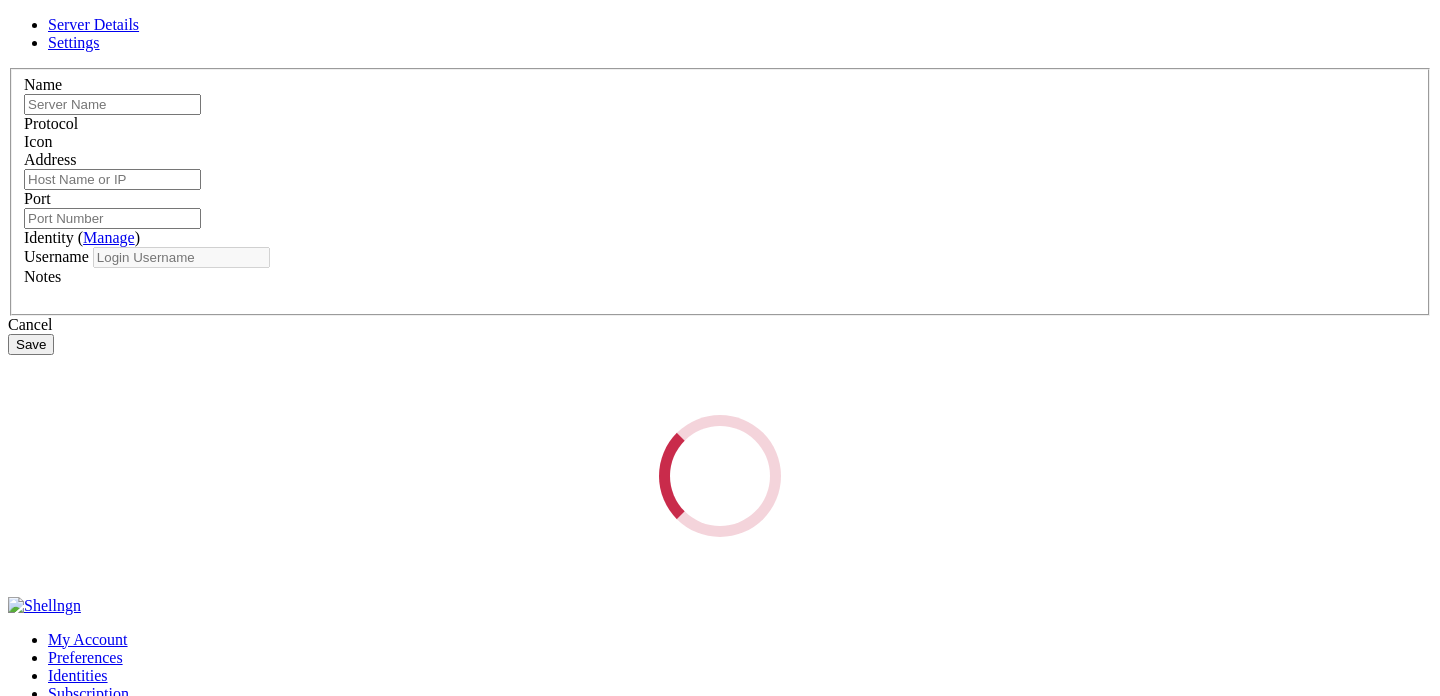 type on "Google cloud VM" 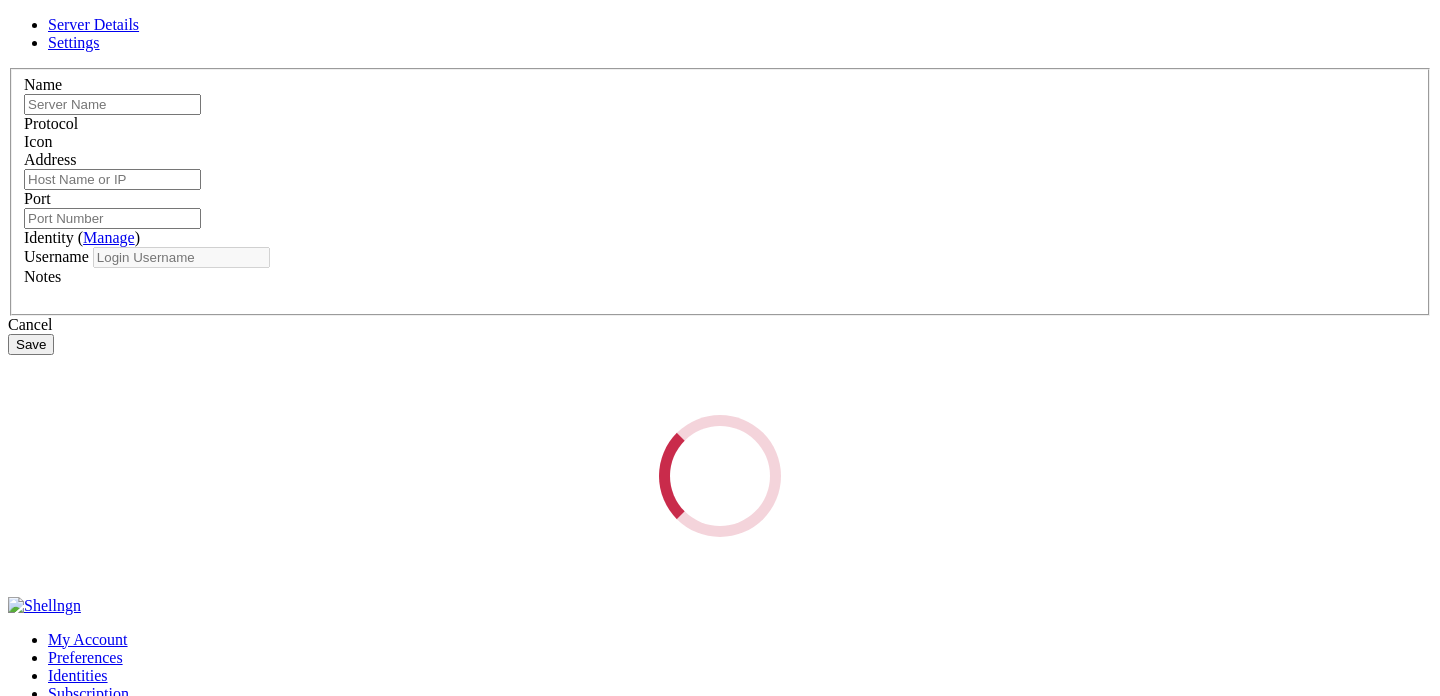 type on "[TECHNICAL_ID]" 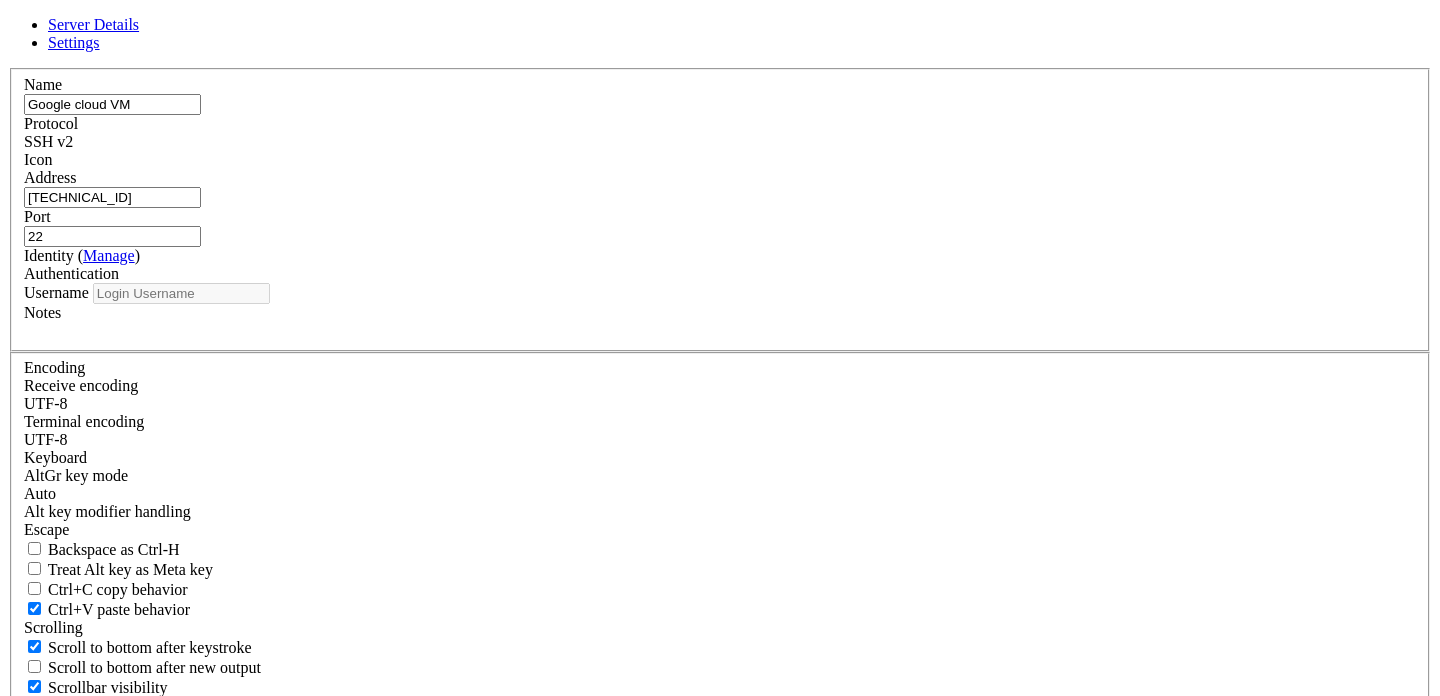 type on "nethmathegreat" 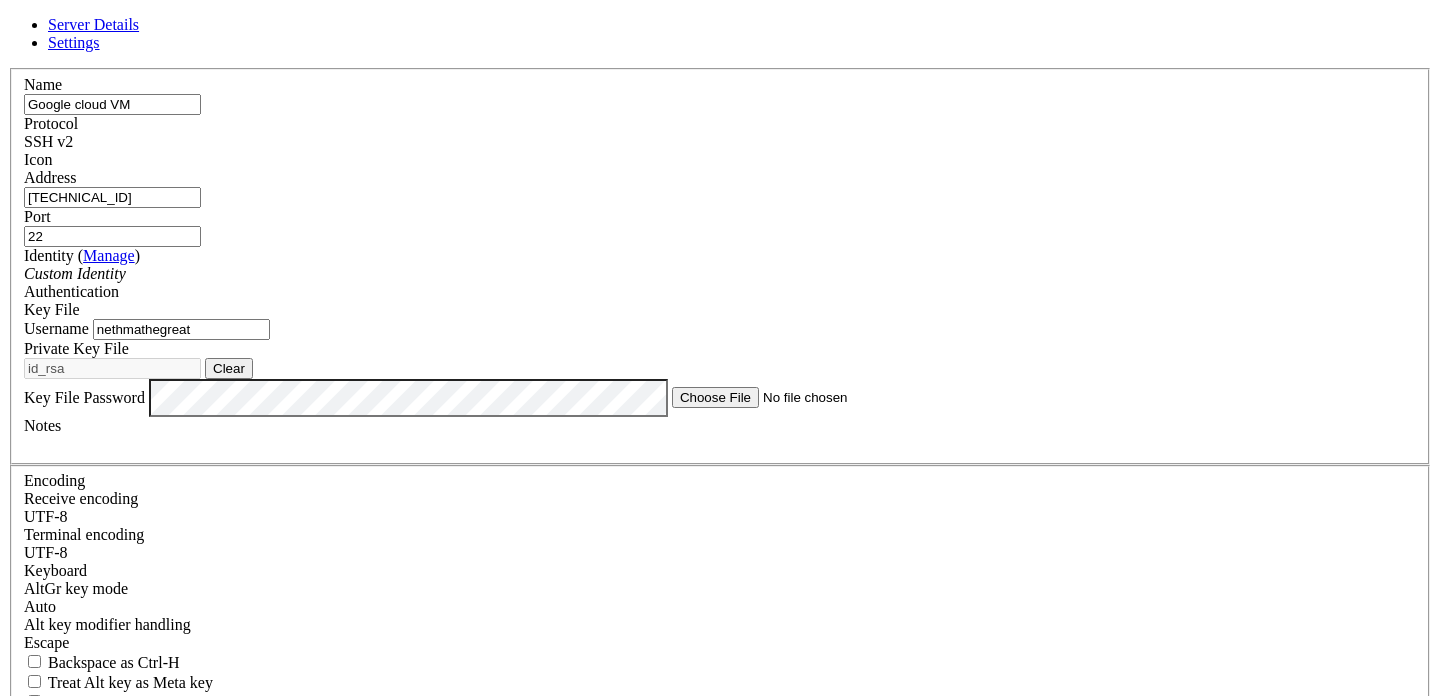 click on "Settings" at bounding box center (74, 42) 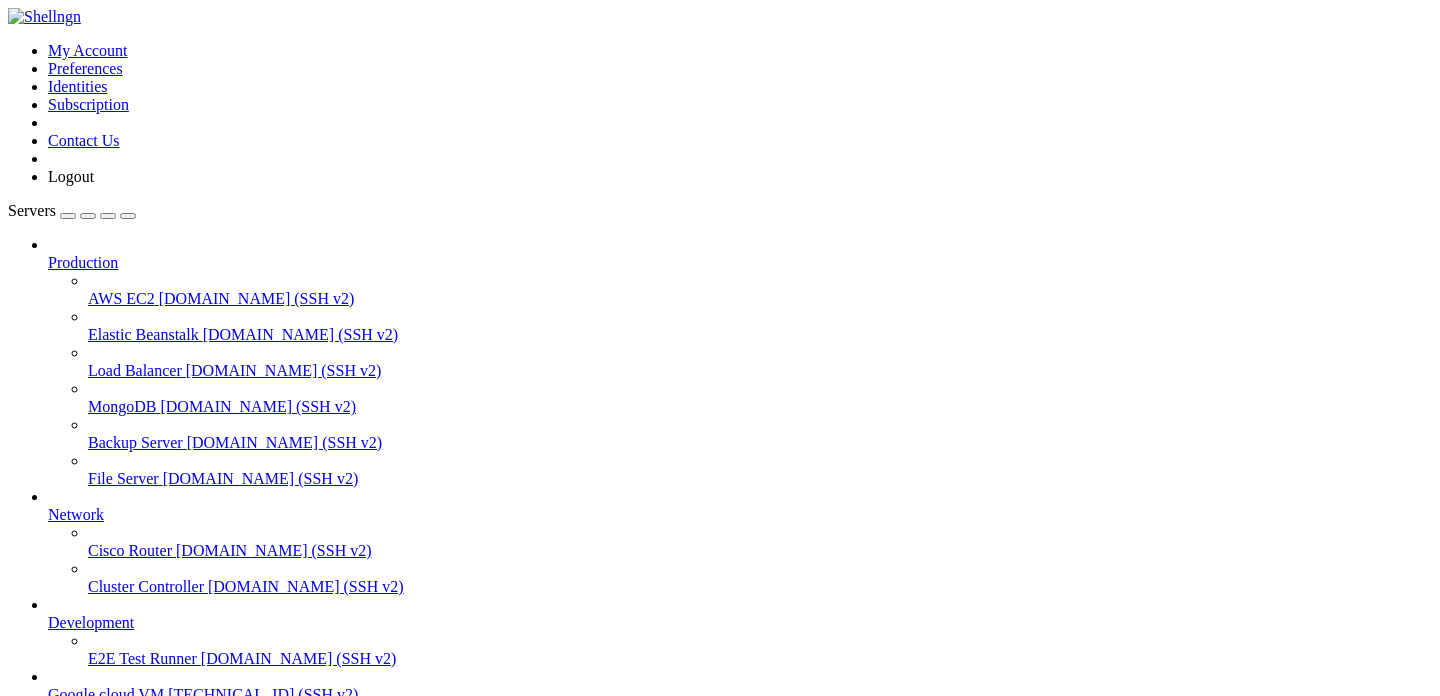 click on "[TECHNICAL_ID] (SSH v2)" at bounding box center [263, 694] 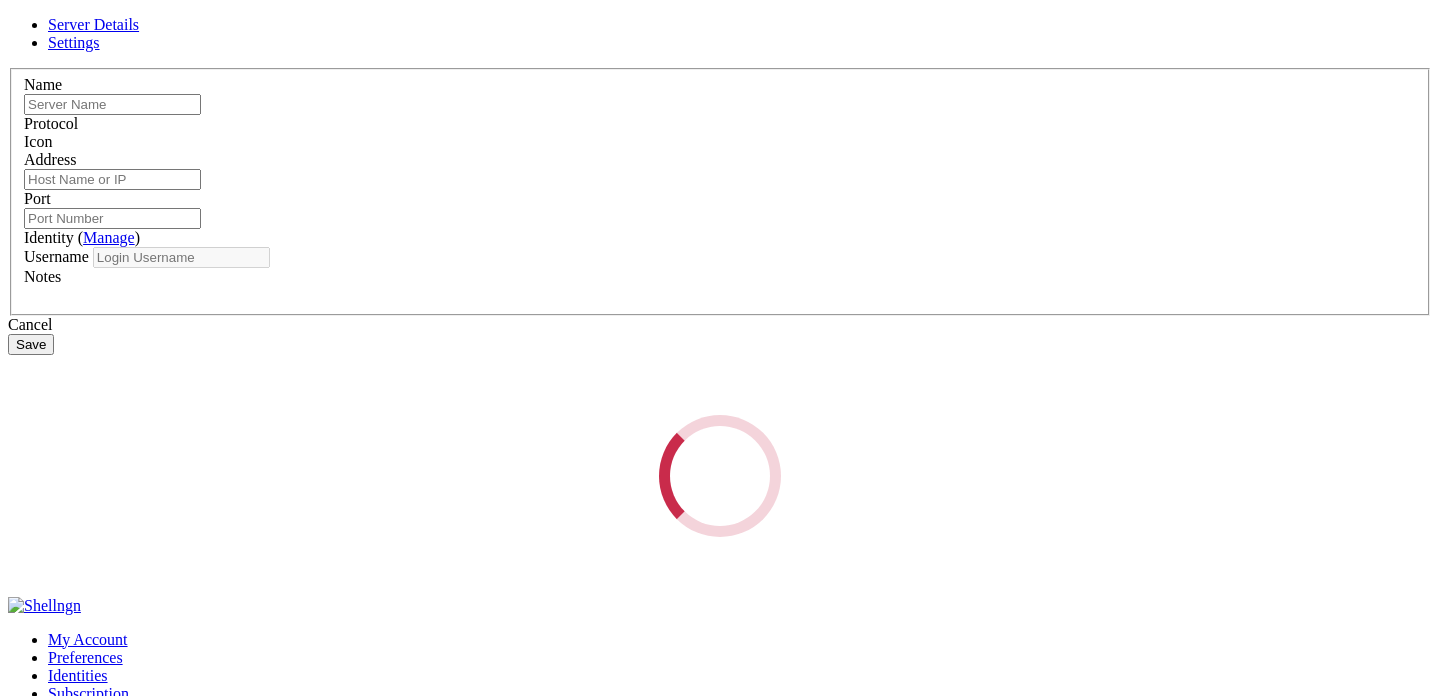 type on "Google cloud VM" 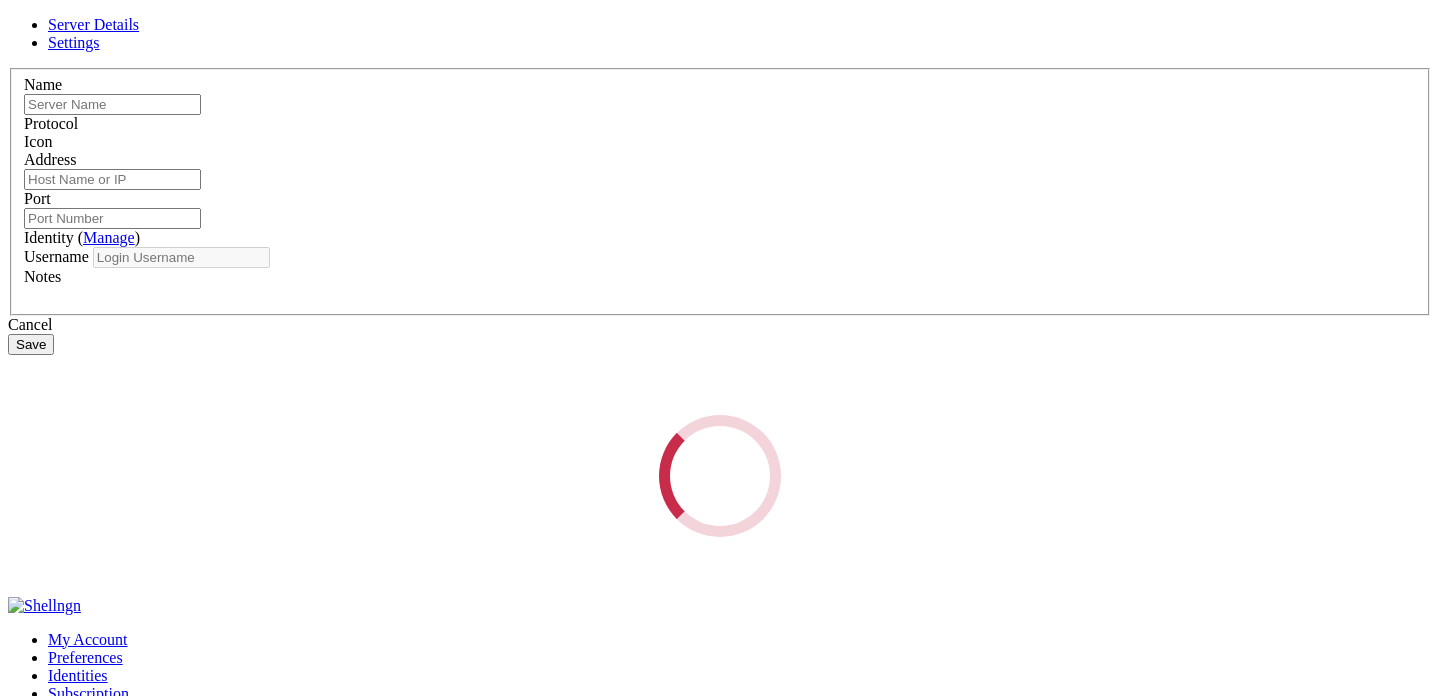 type on "[TECHNICAL_ID]" 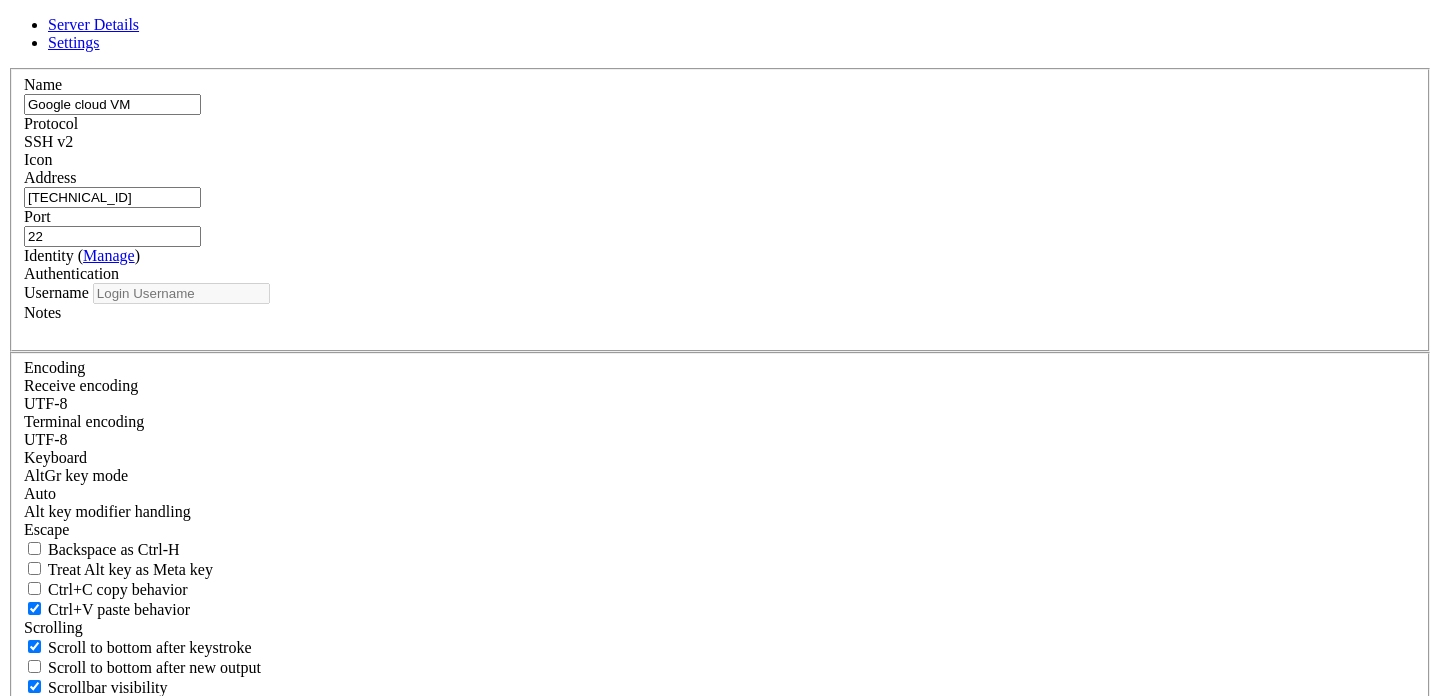 type on "nethmathegreat" 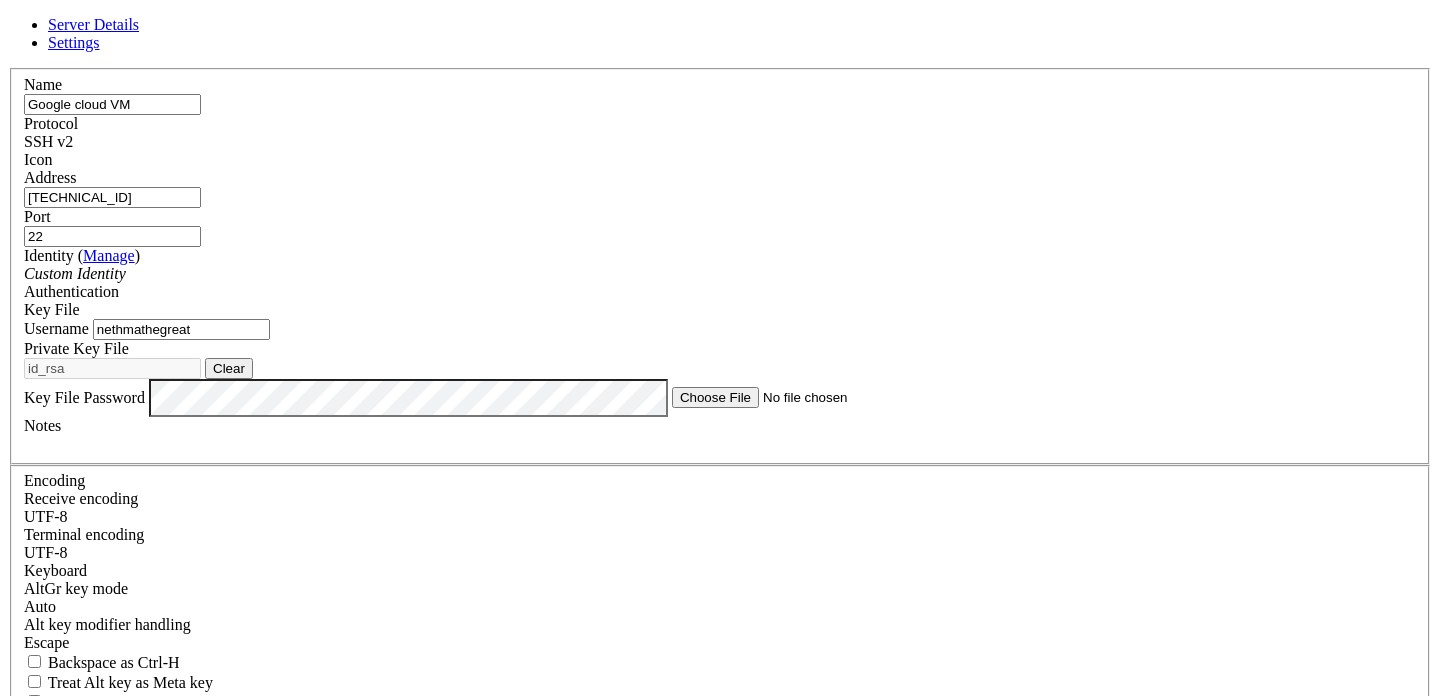 click on "nethmathegreat" at bounding box center [181, 329] 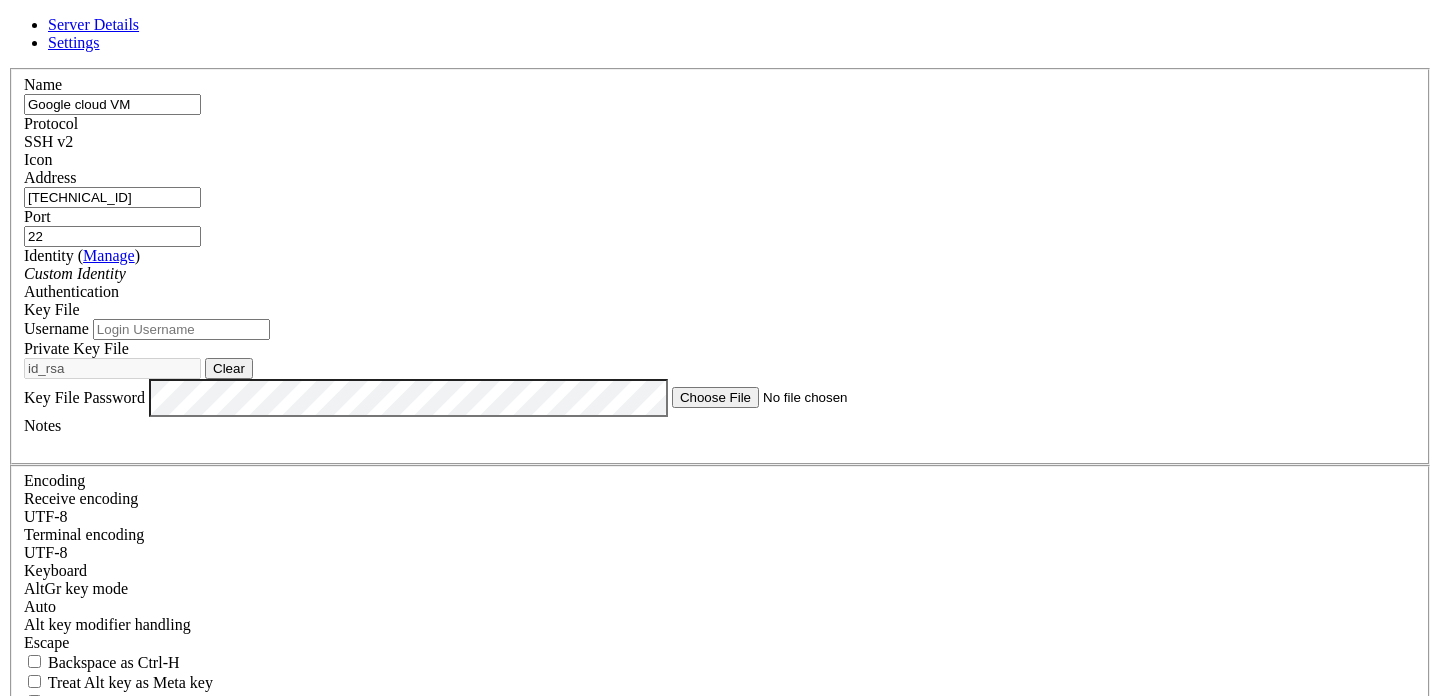 drag, startPoint x: 613, startPoint y: 367, endPoint x: 403, endPoint y: 322, distance: 214.76732 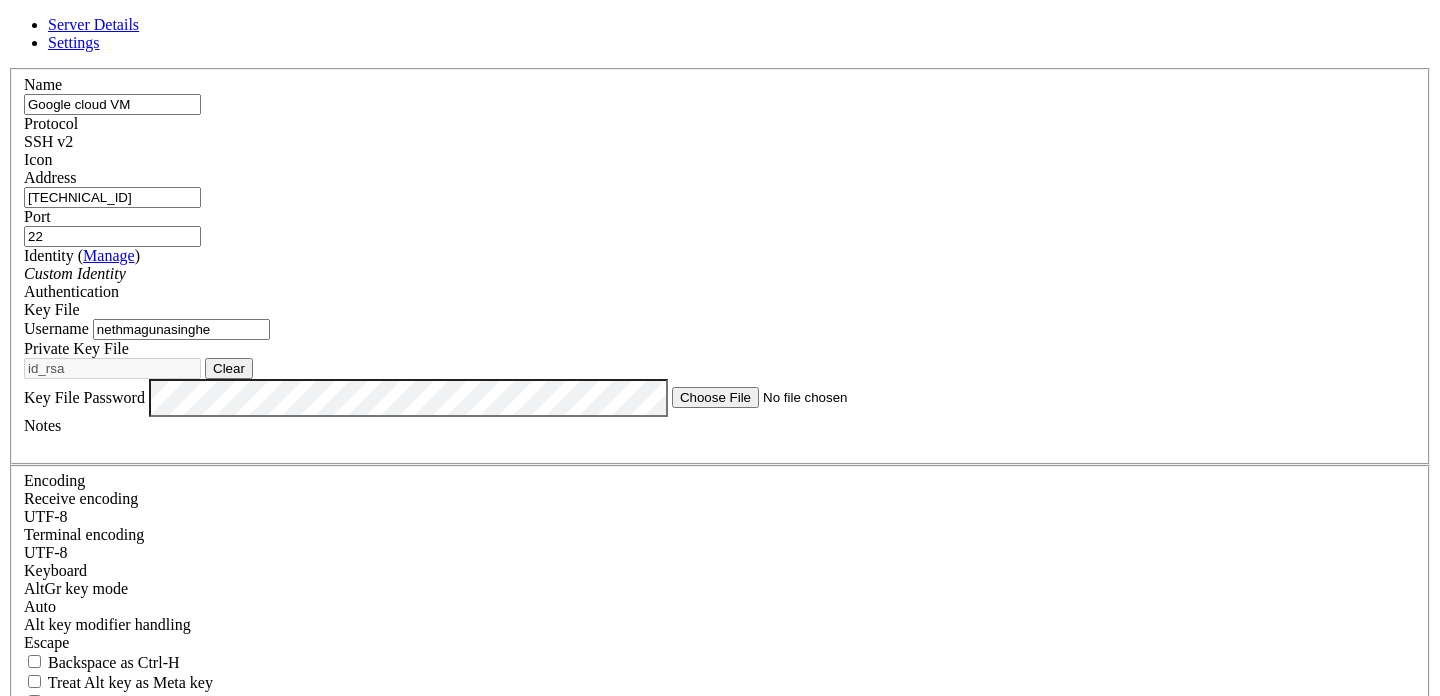 type on "nethmagunasinghe" 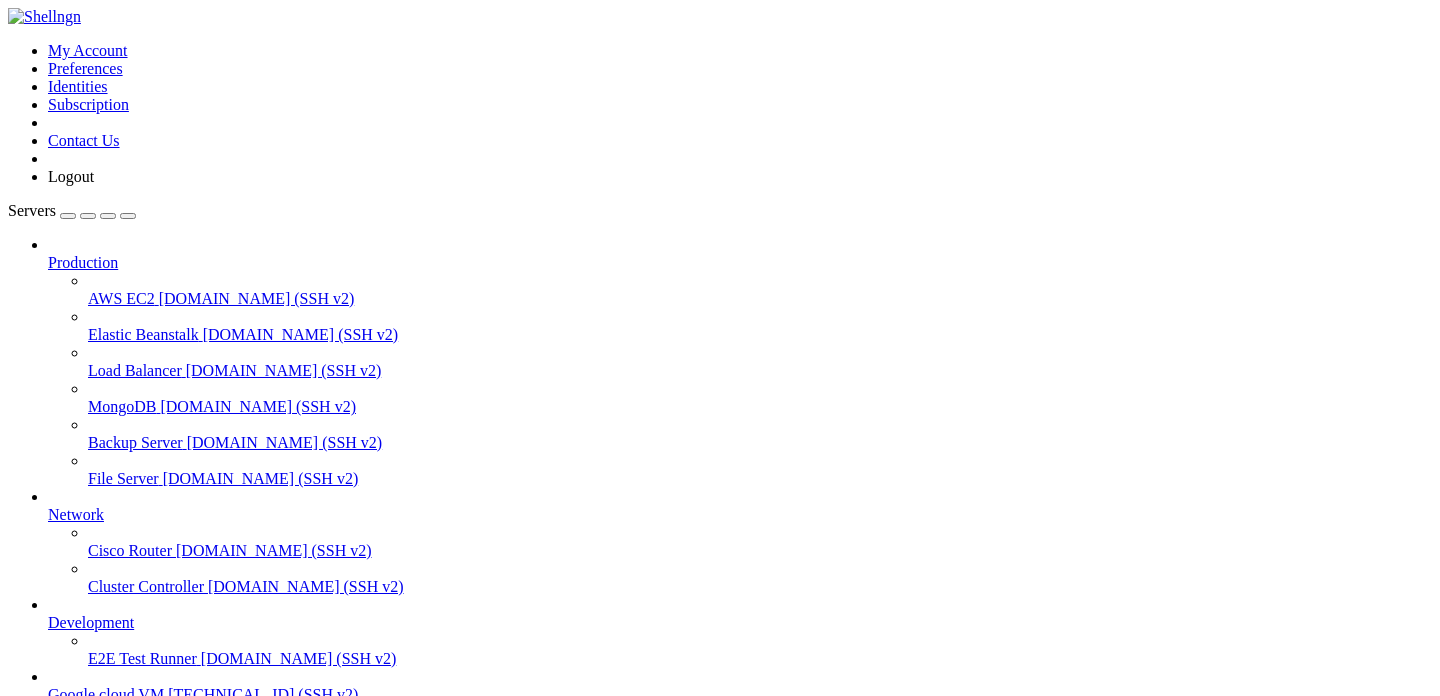 click on "Google cloud VM" at bounding box center [106, 694] 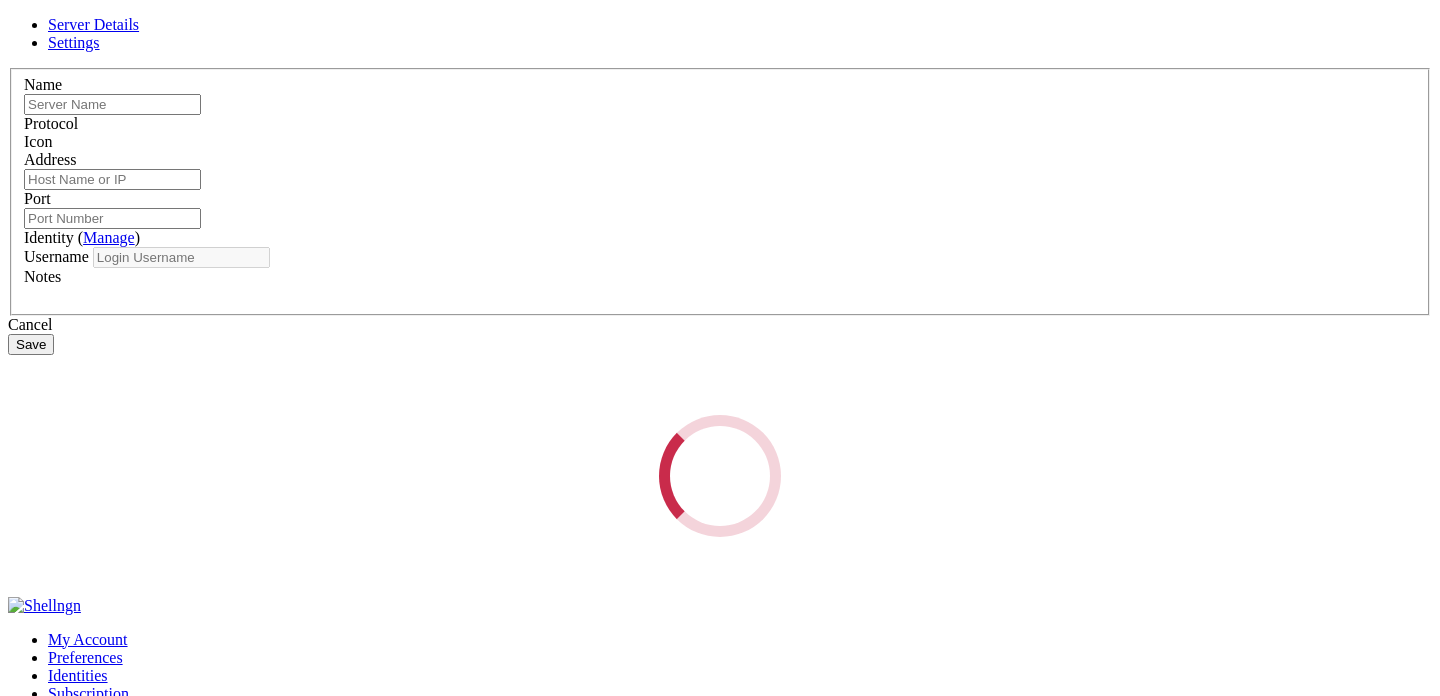 type on "Google cloud VM" 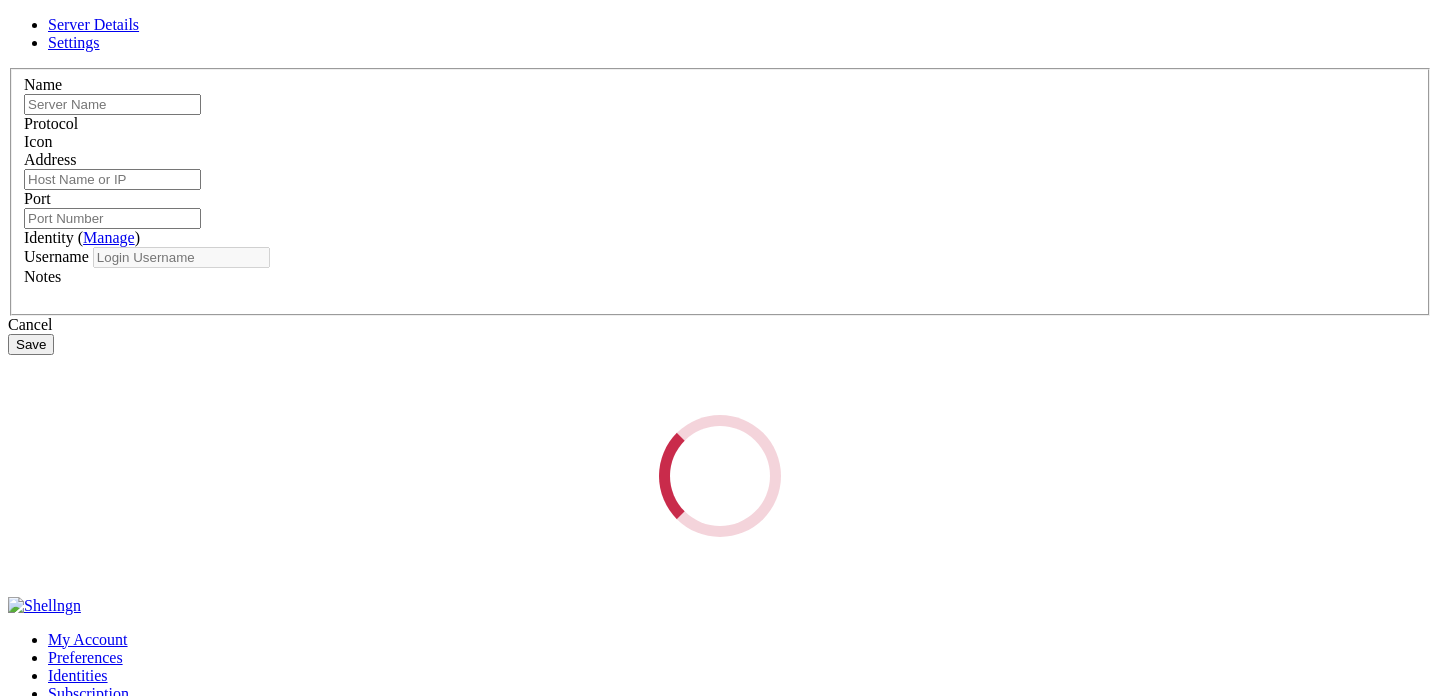 type on "[TECHNICAL_ID]" 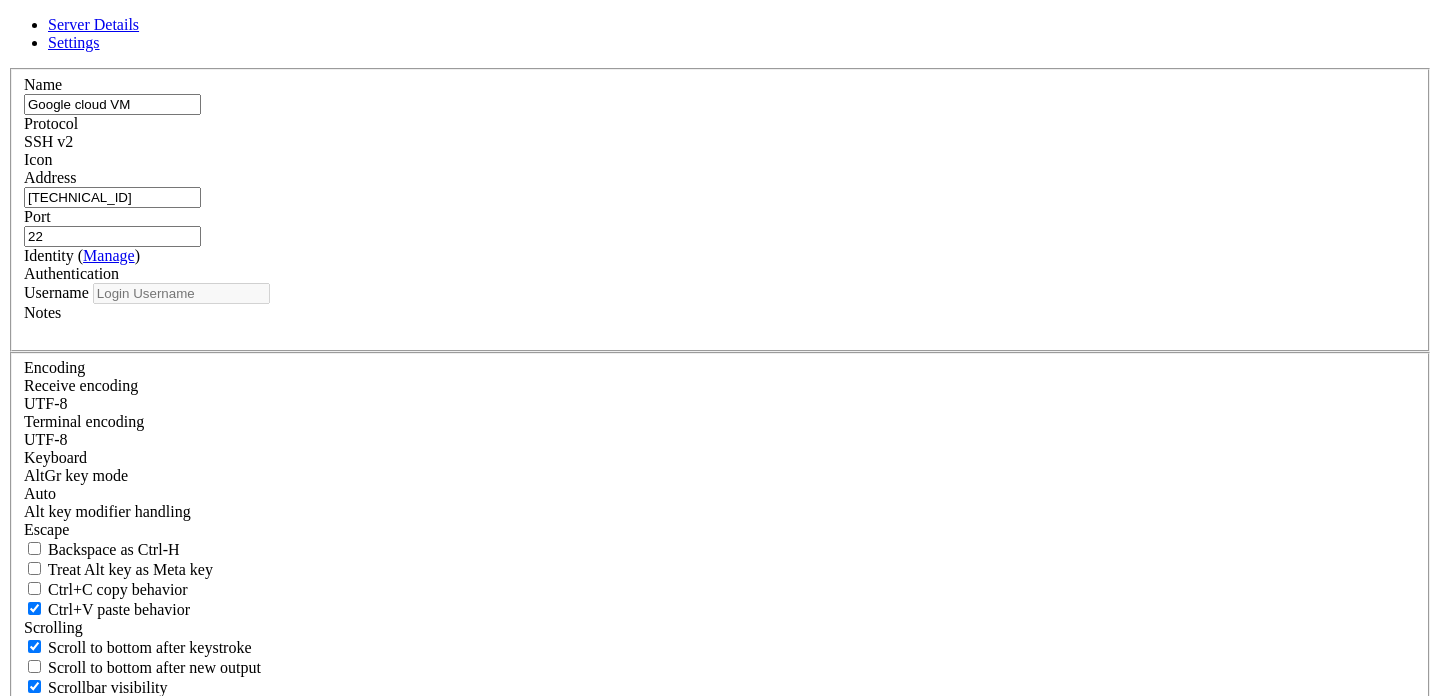 type on "nethmagunasinghe" 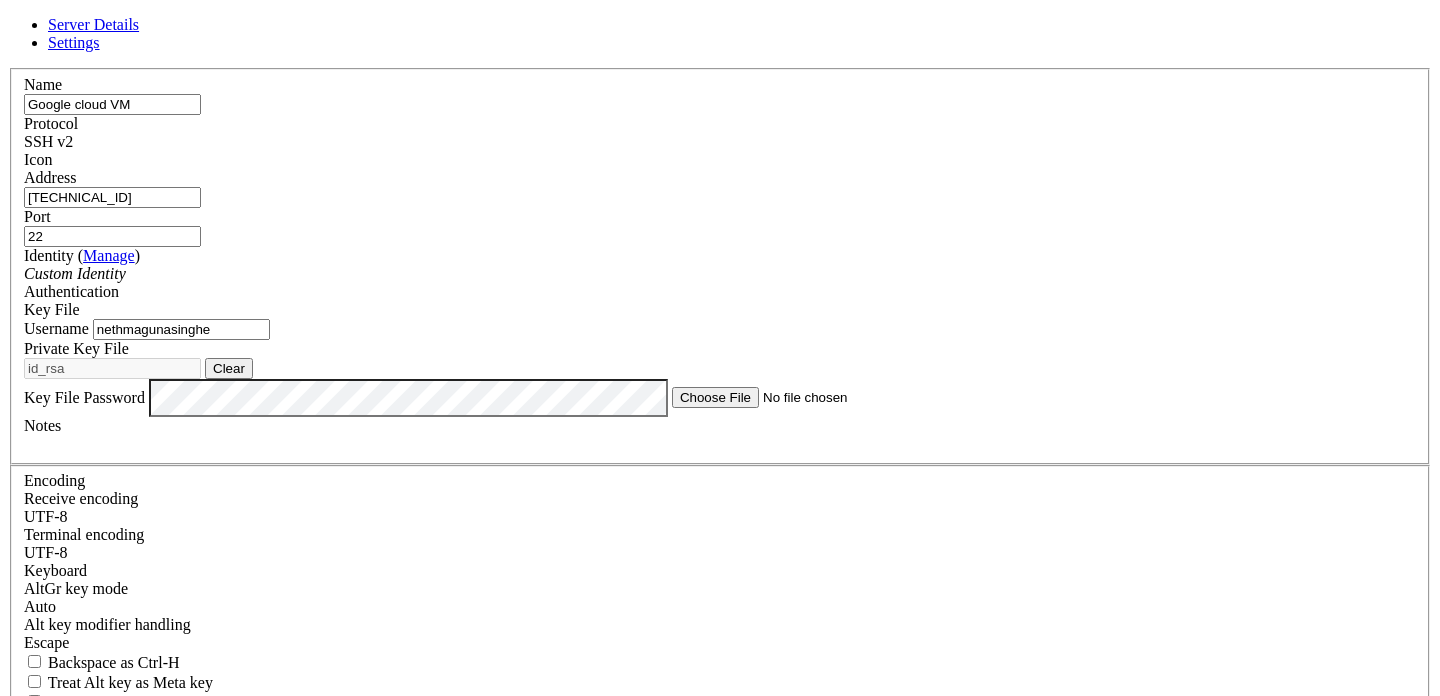 click on "Custom Identity" at bounding box center [720, 274] 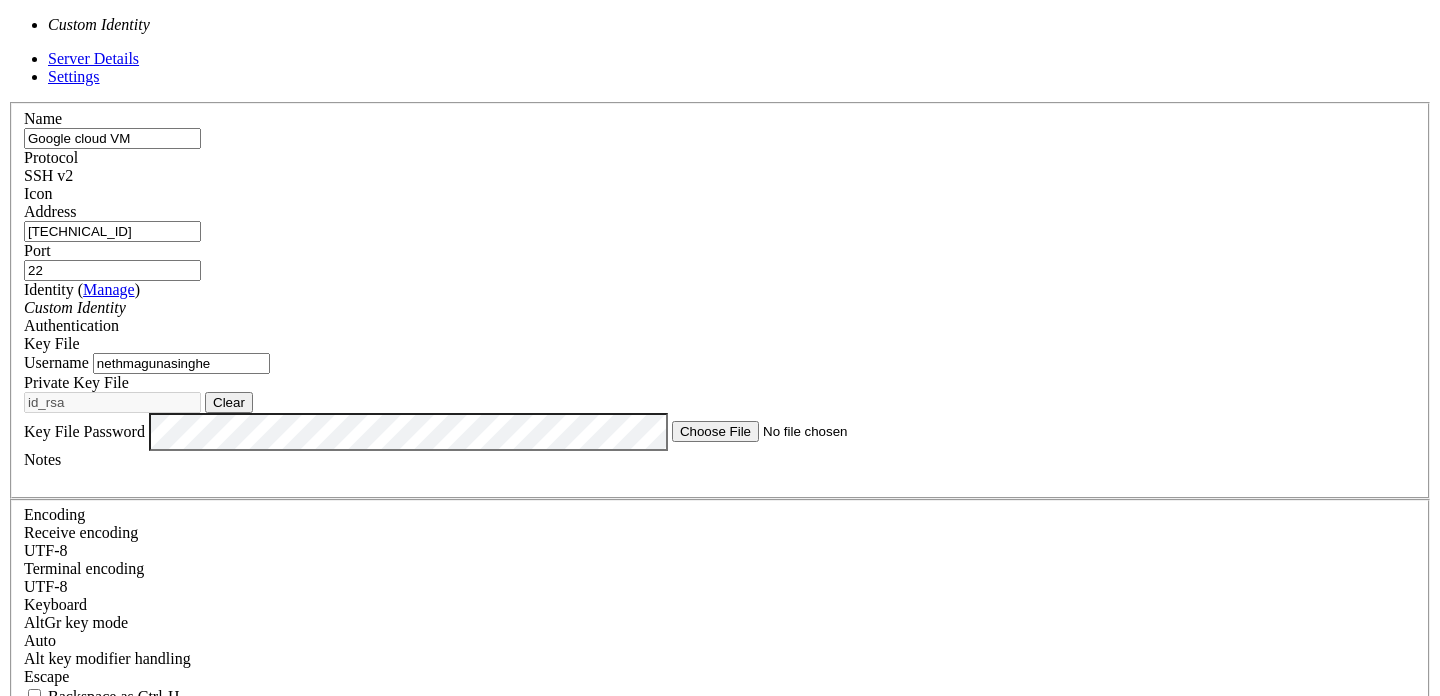 click on "Custom Identity" at bounding box center [720, 308] 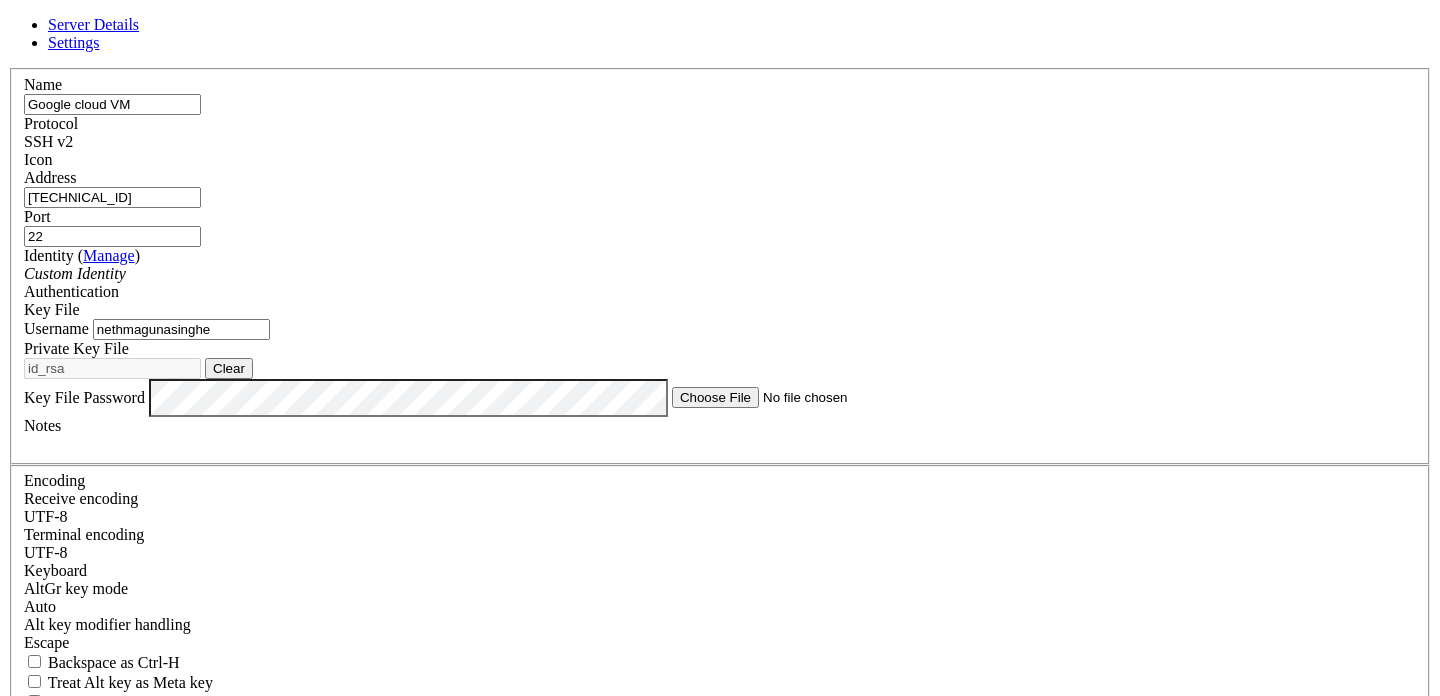click on "Key File" at bounding box center [52, 309] 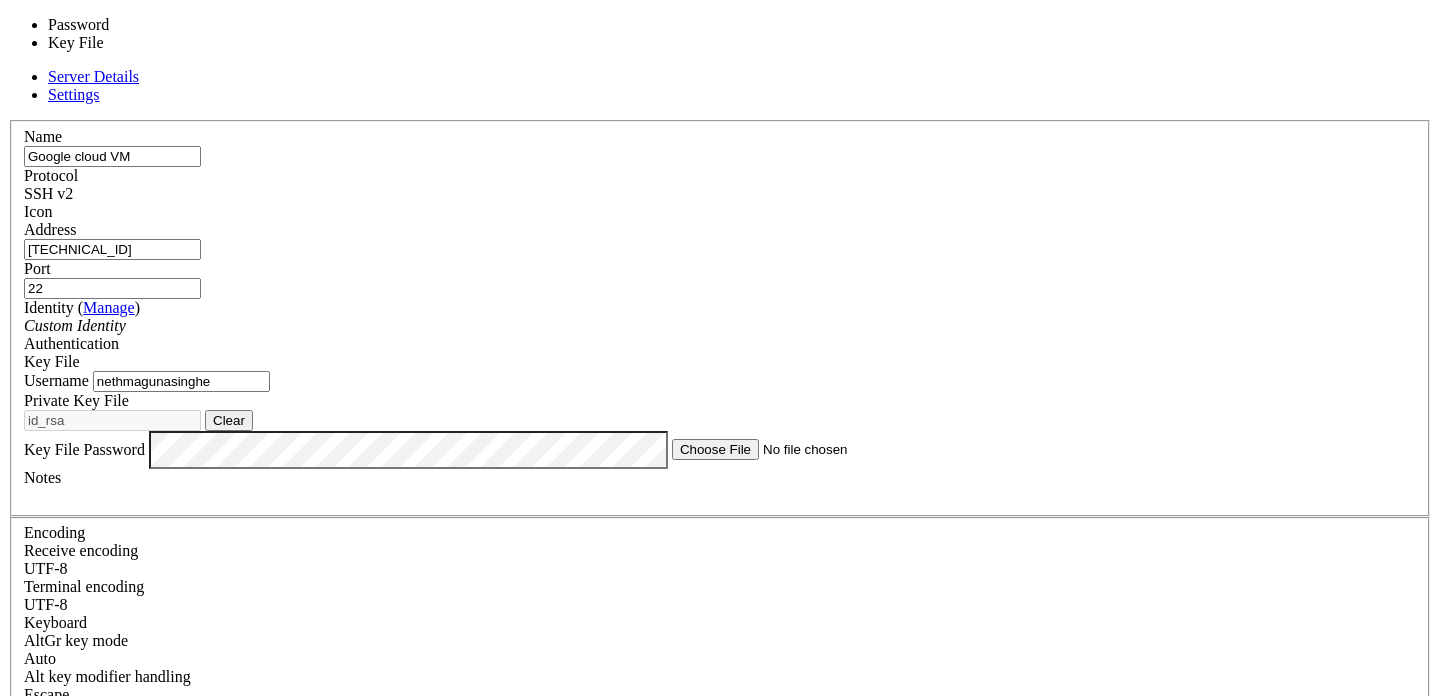 click on "Key File" at bounding box center [52, 361] 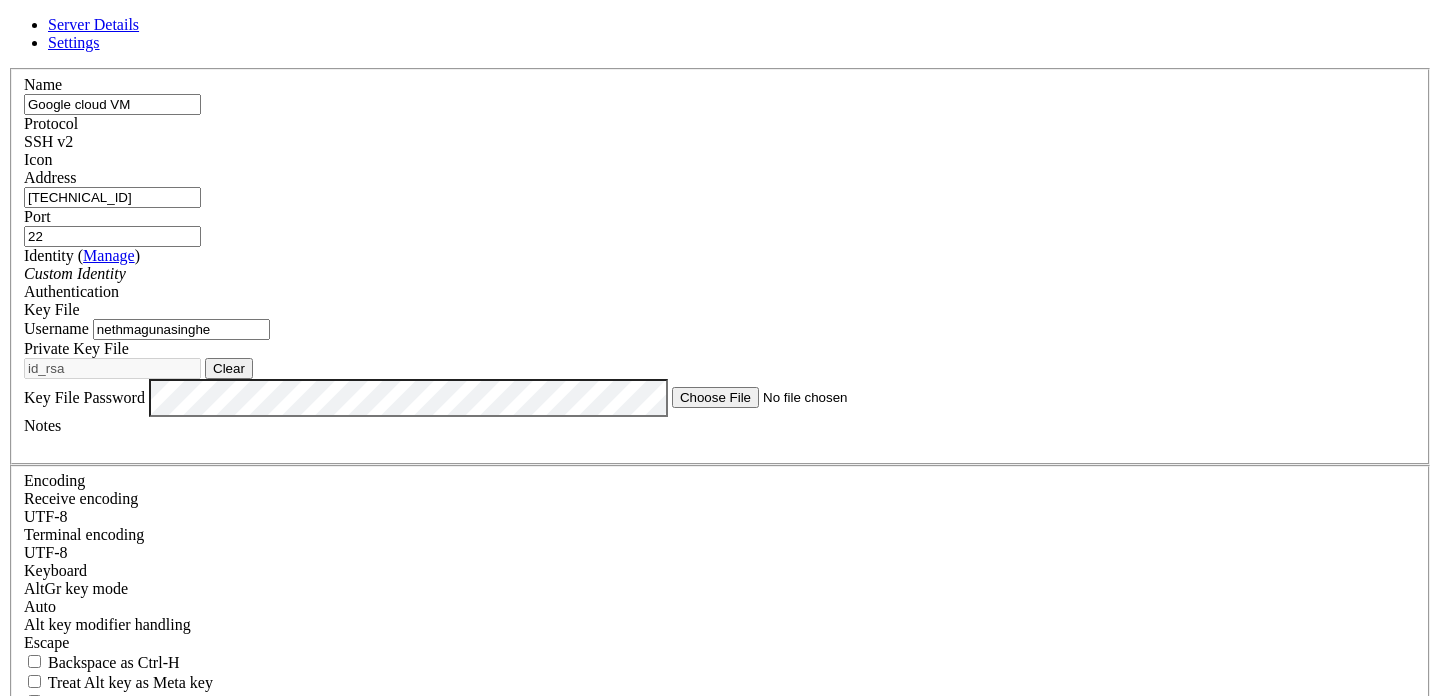 scroll, scrollTop: 24, scrollLeft: 0, axis: vertical 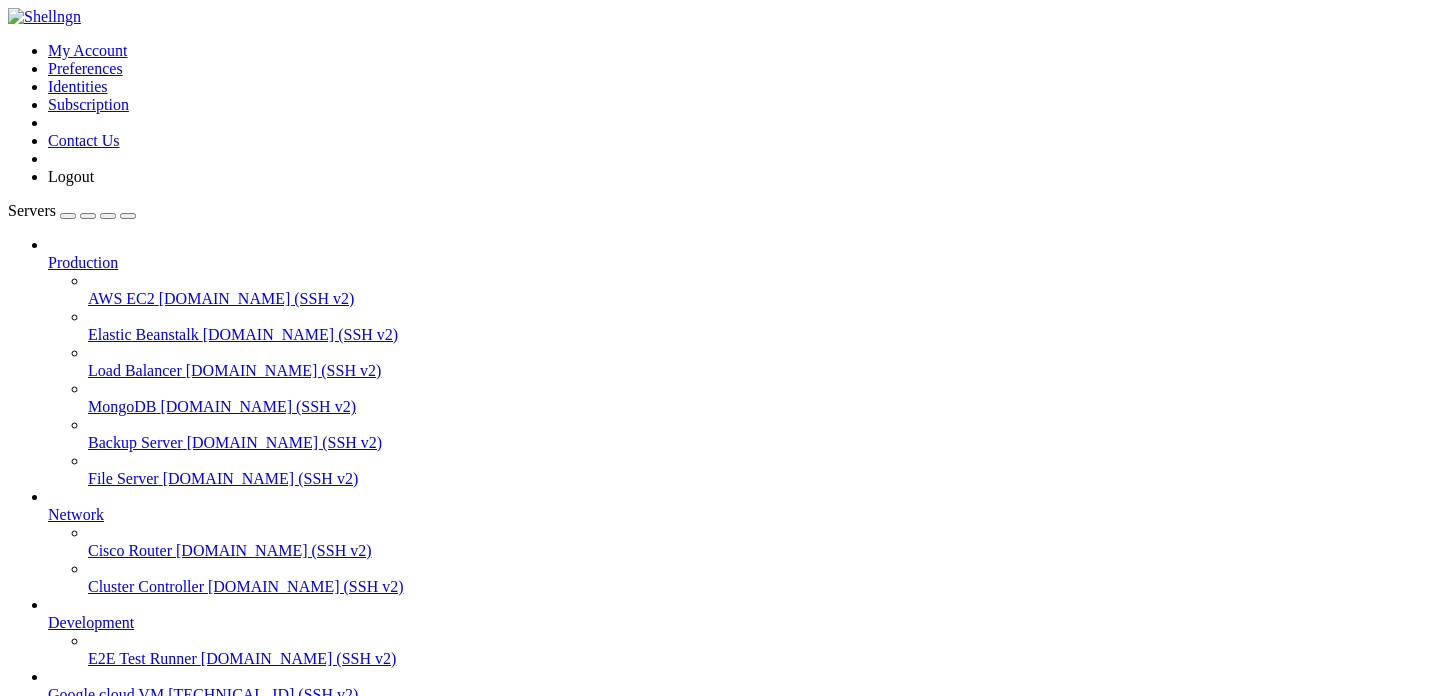 click on "Delete" at bounding box center (139, 979) 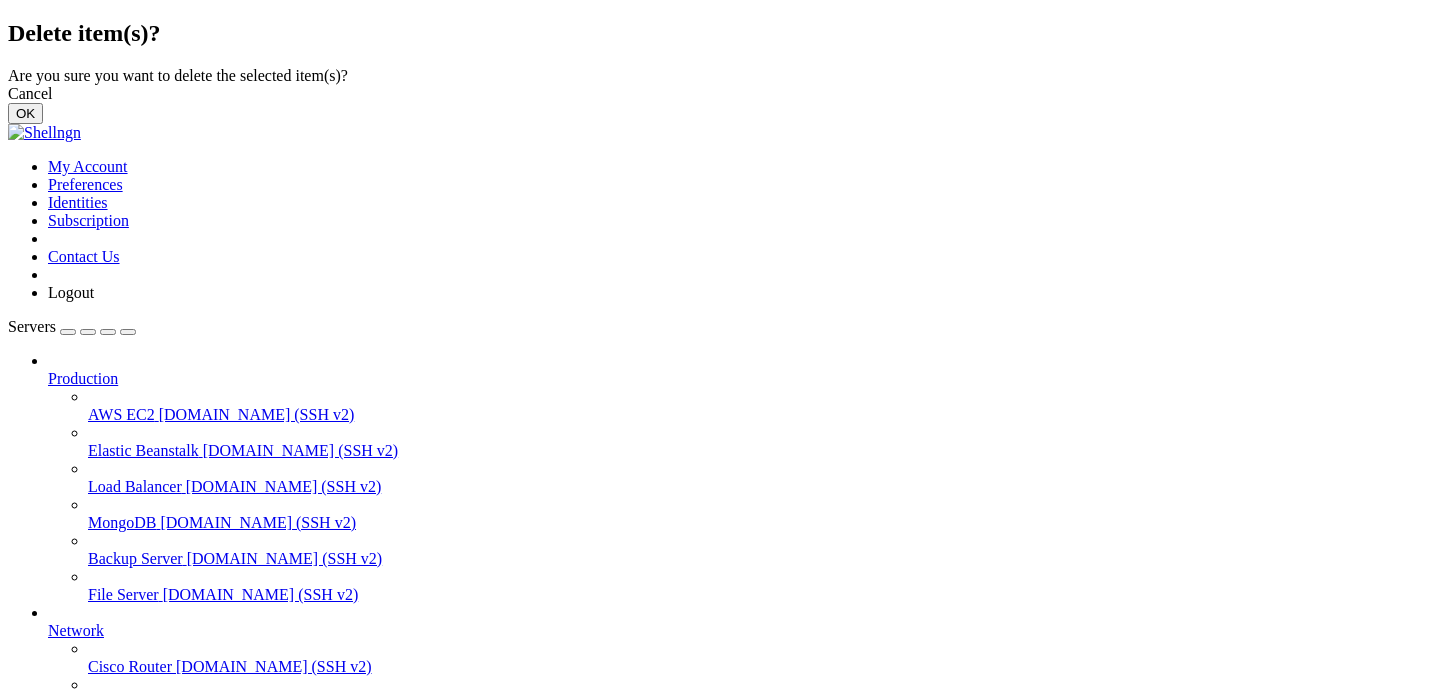 click on "OK" at bounding box center [25, 113] 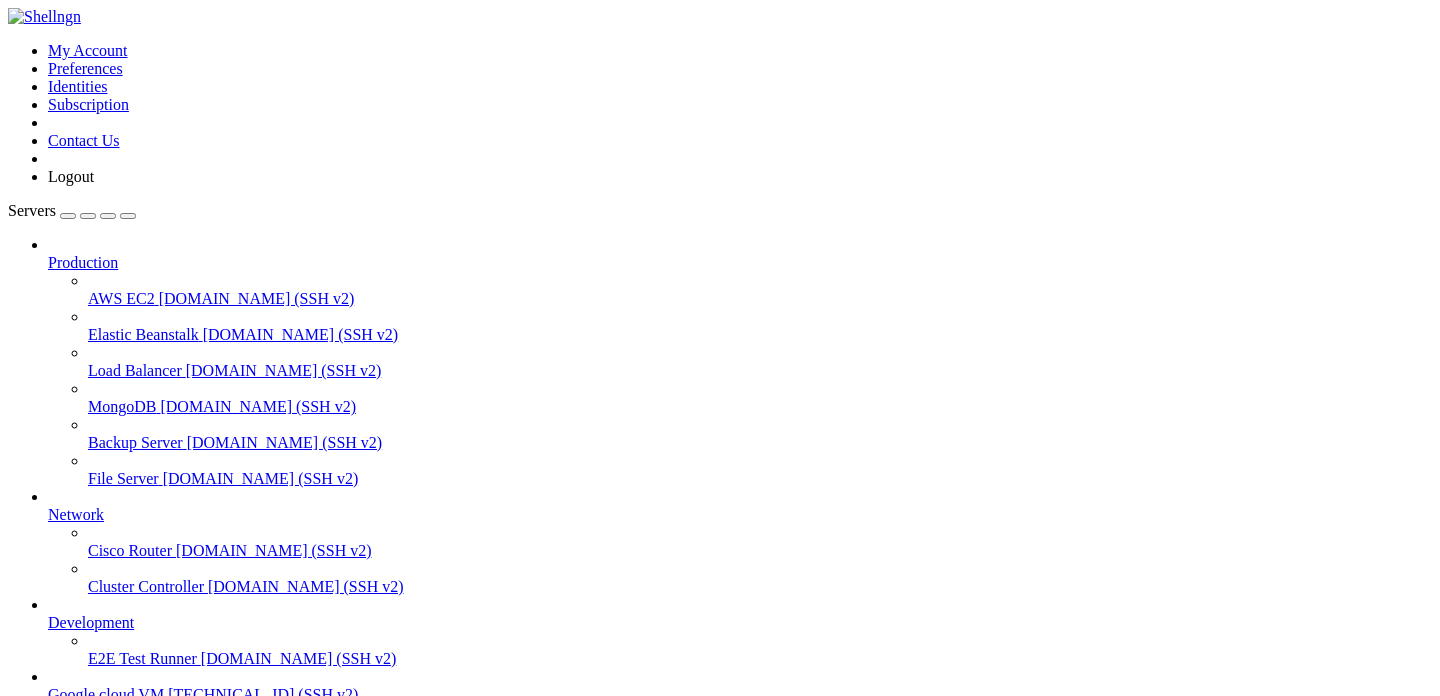 scroll, scrollTop: 58, scrollLeft: 0, axis: vertical 